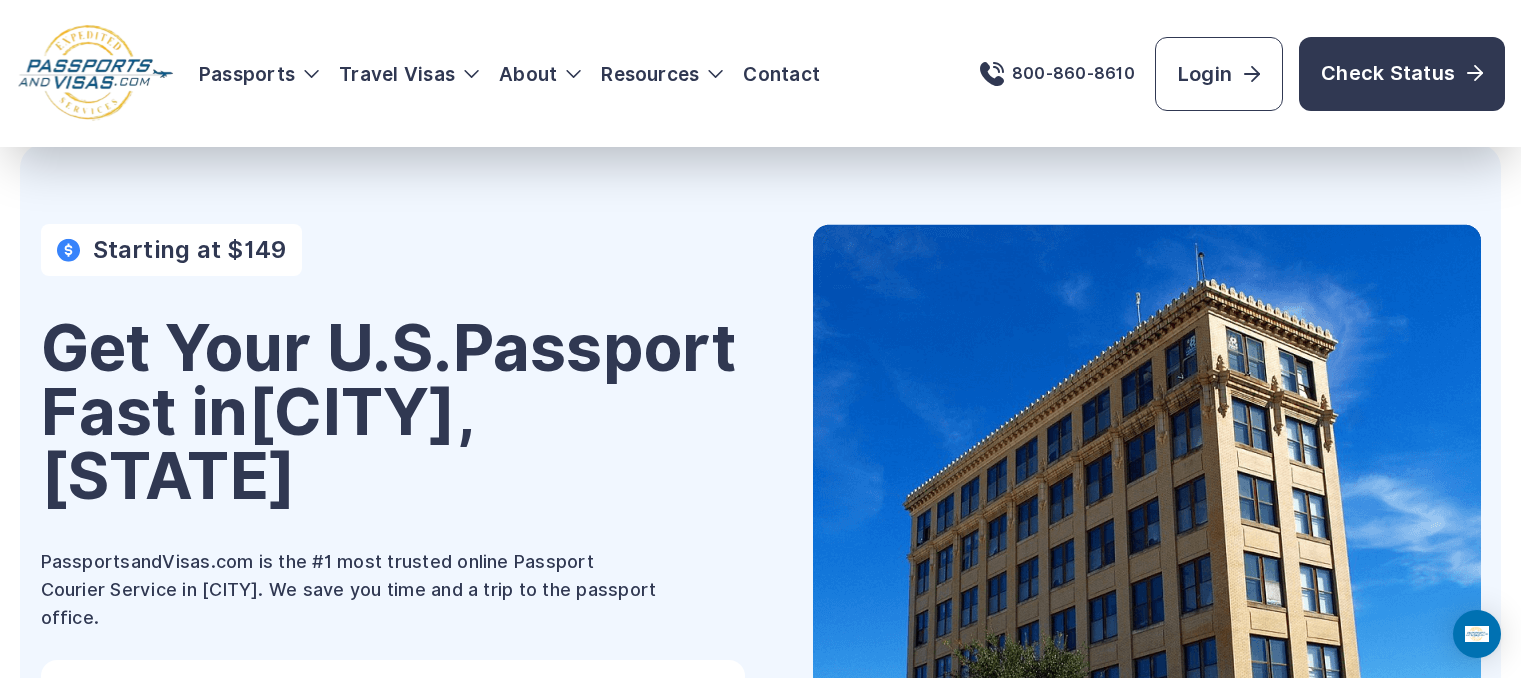 scroll, scrollTop: 168, scrollLeft: 0, axis: vertical 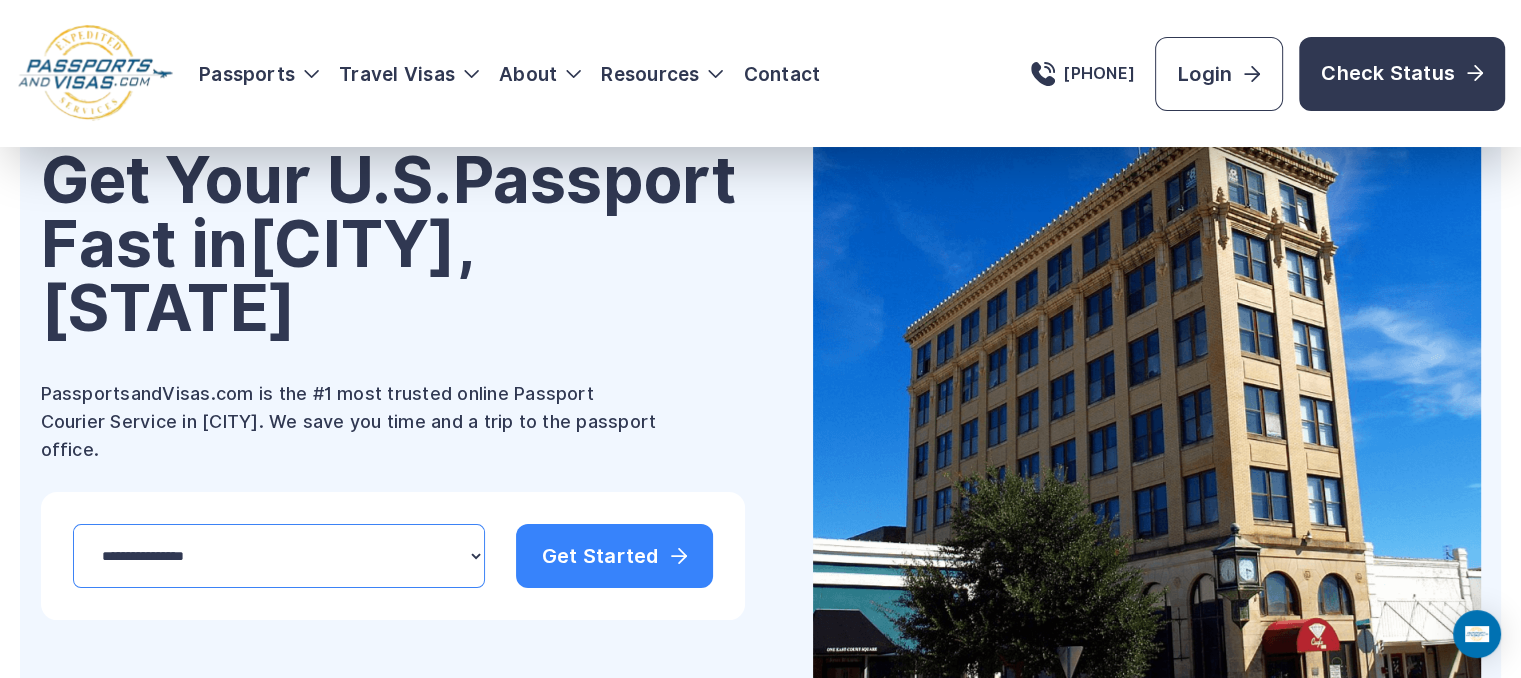 click on "**********" at bounding box center [279, 556] 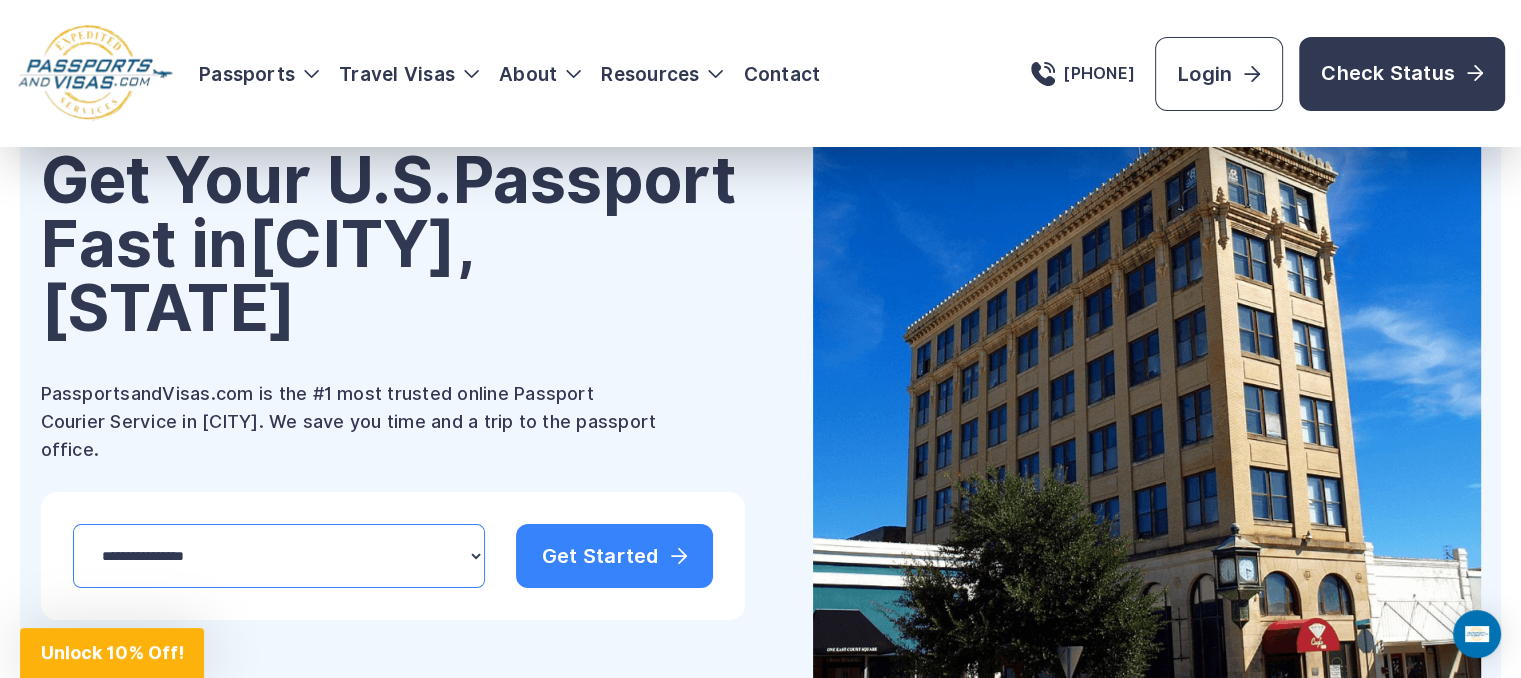 select on "***" 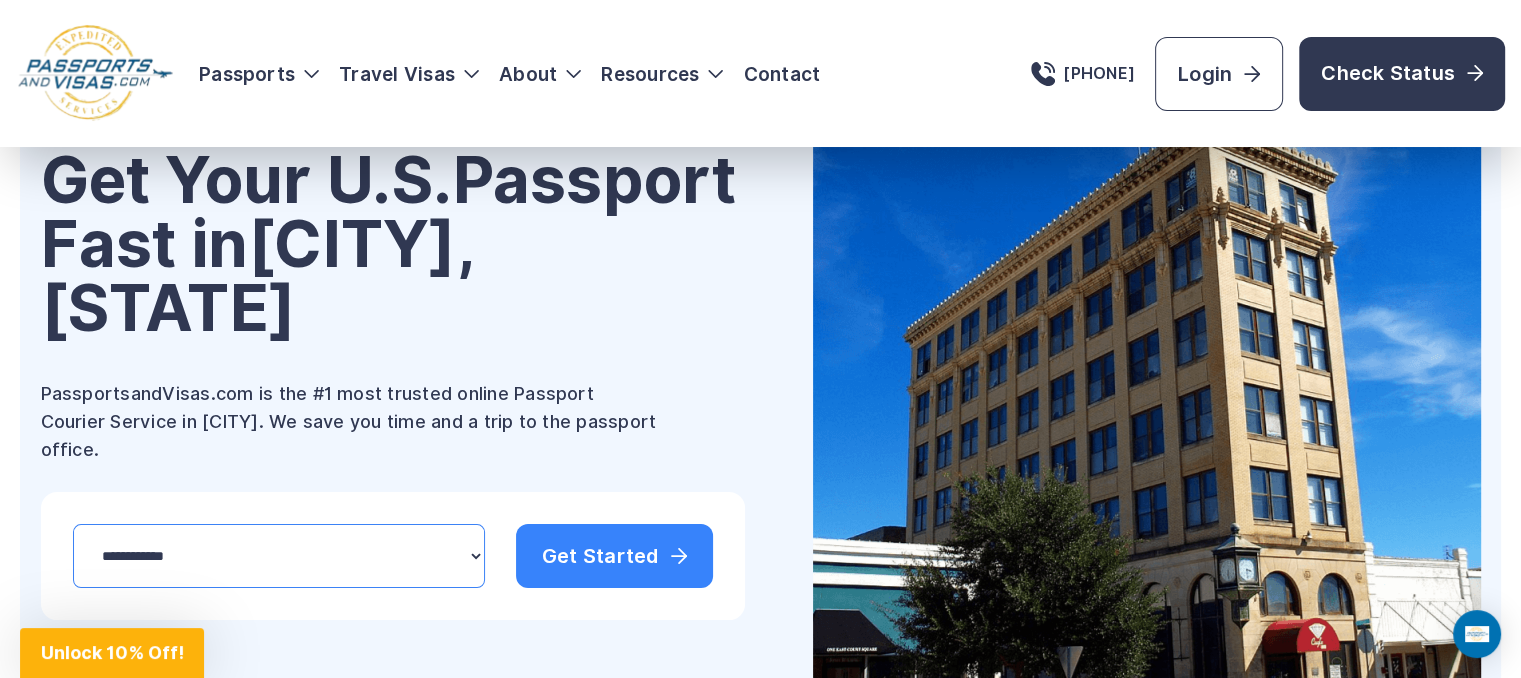 click on "**********" at bounding box center [279, 556] 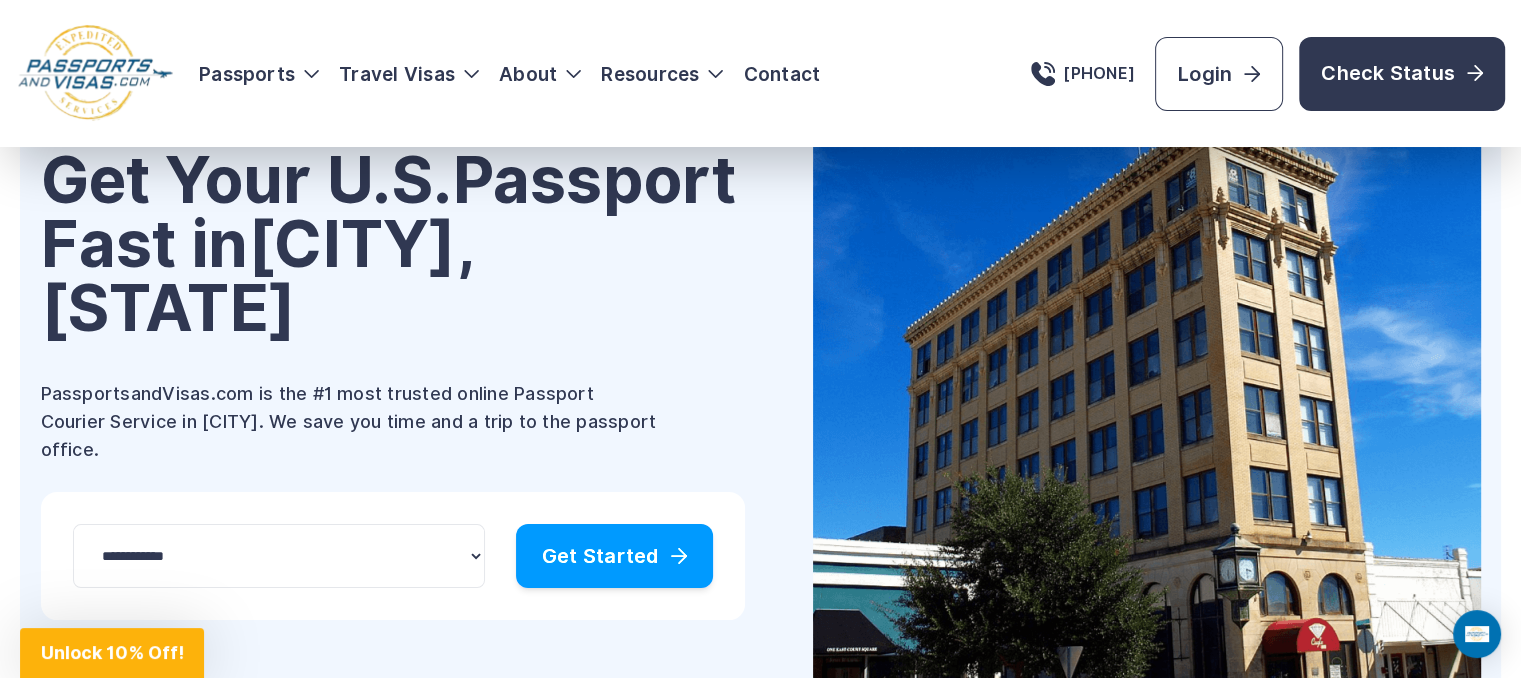 click on "Get Started" at bounding box center [614, 556] 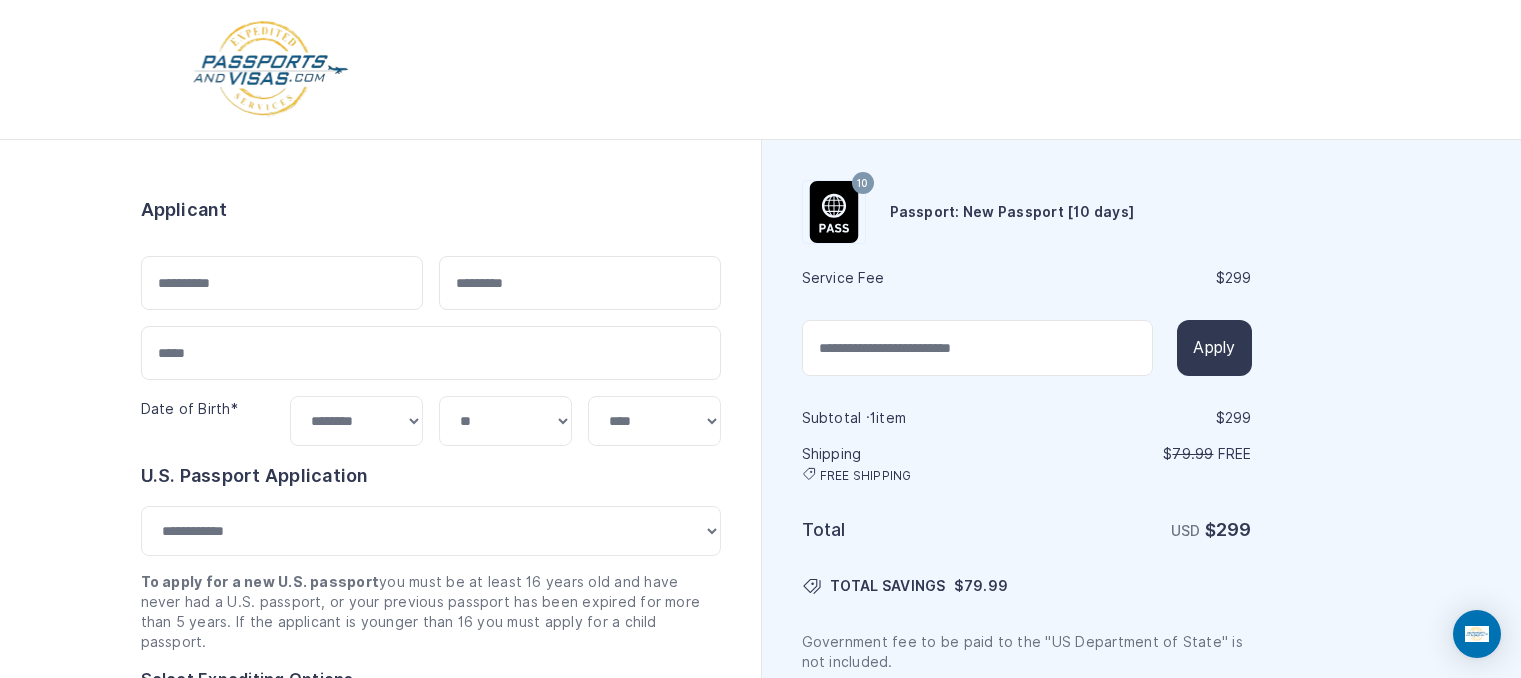 select on "**" 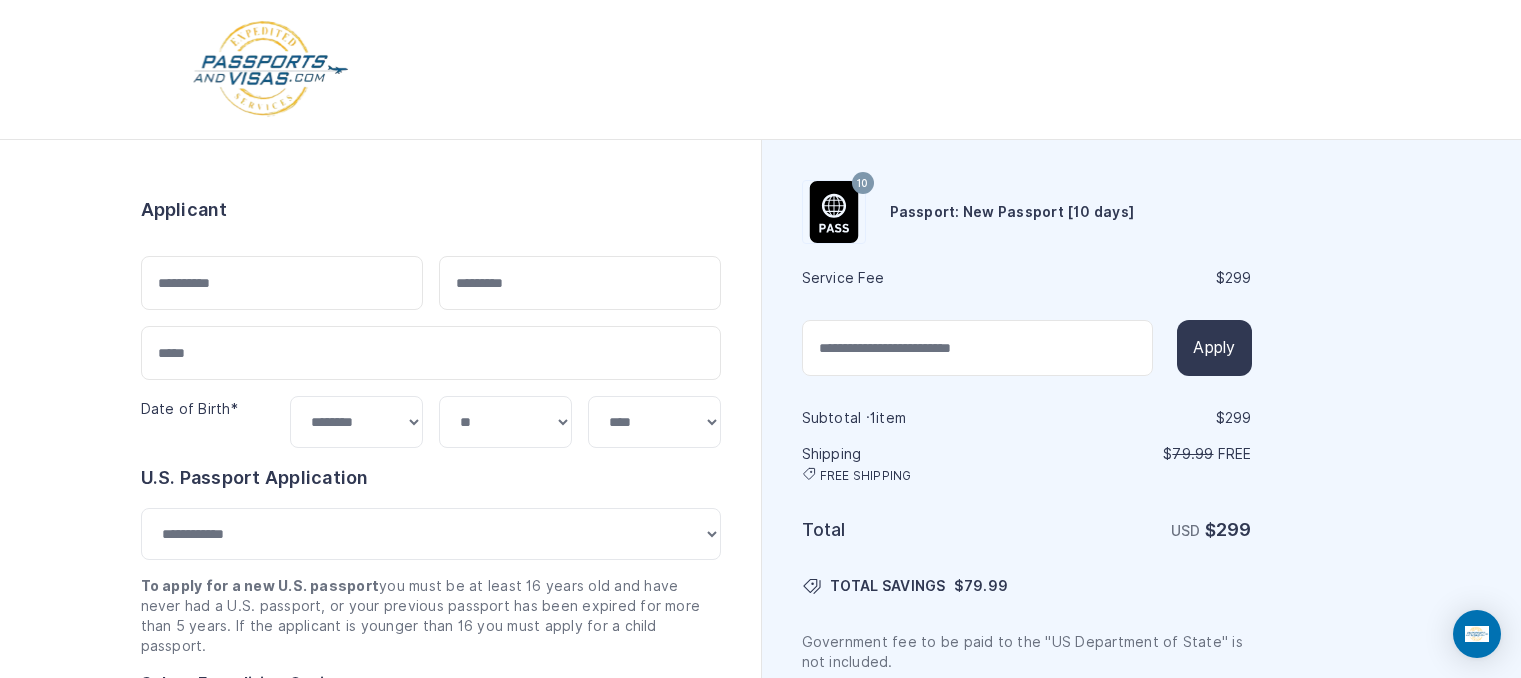 scroll, scrollTop: 0, scrollLeft: 0, axis: both 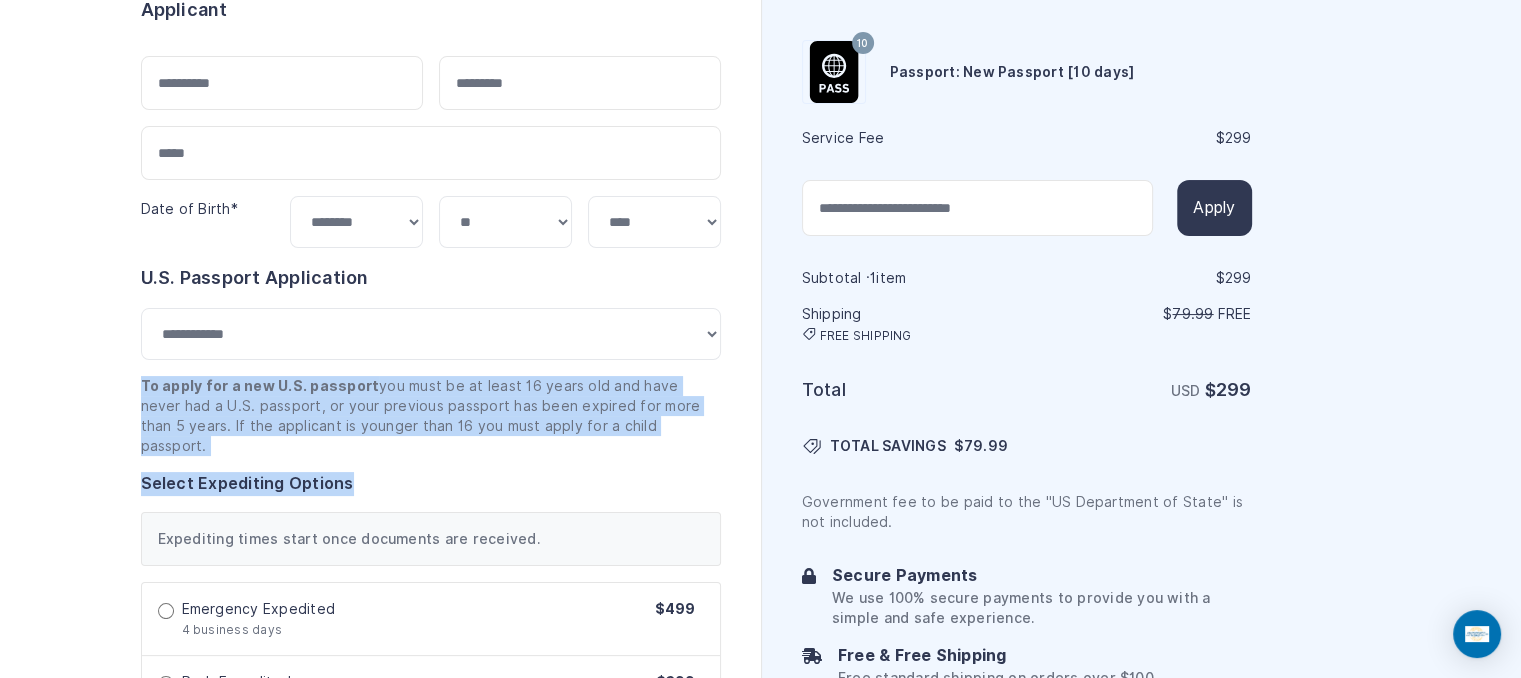 drag, startPoint x: 140, startPoint y: 383, endPoint x: 679, endPoint y: 445, distance: 542.55414 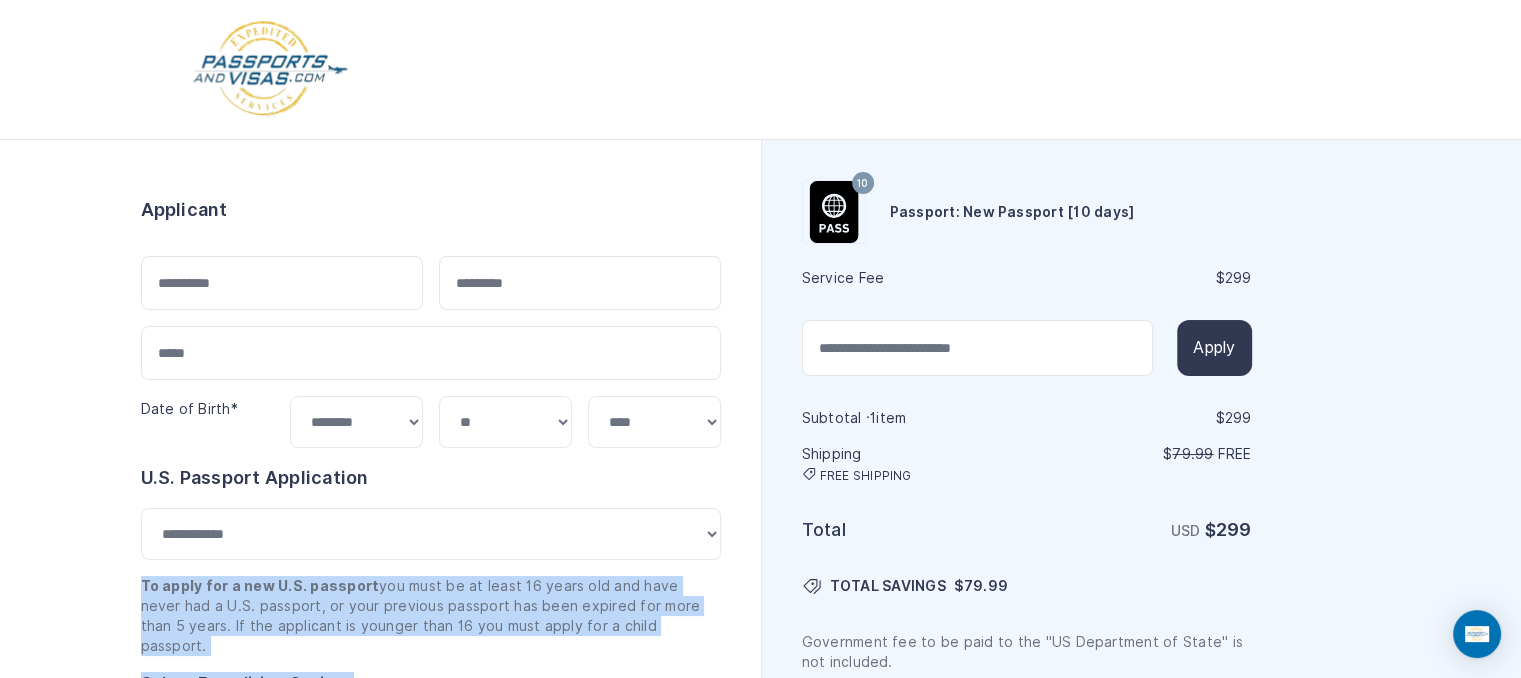 scroll, scrollTop: 0, scrollLeft: 0, axis: both 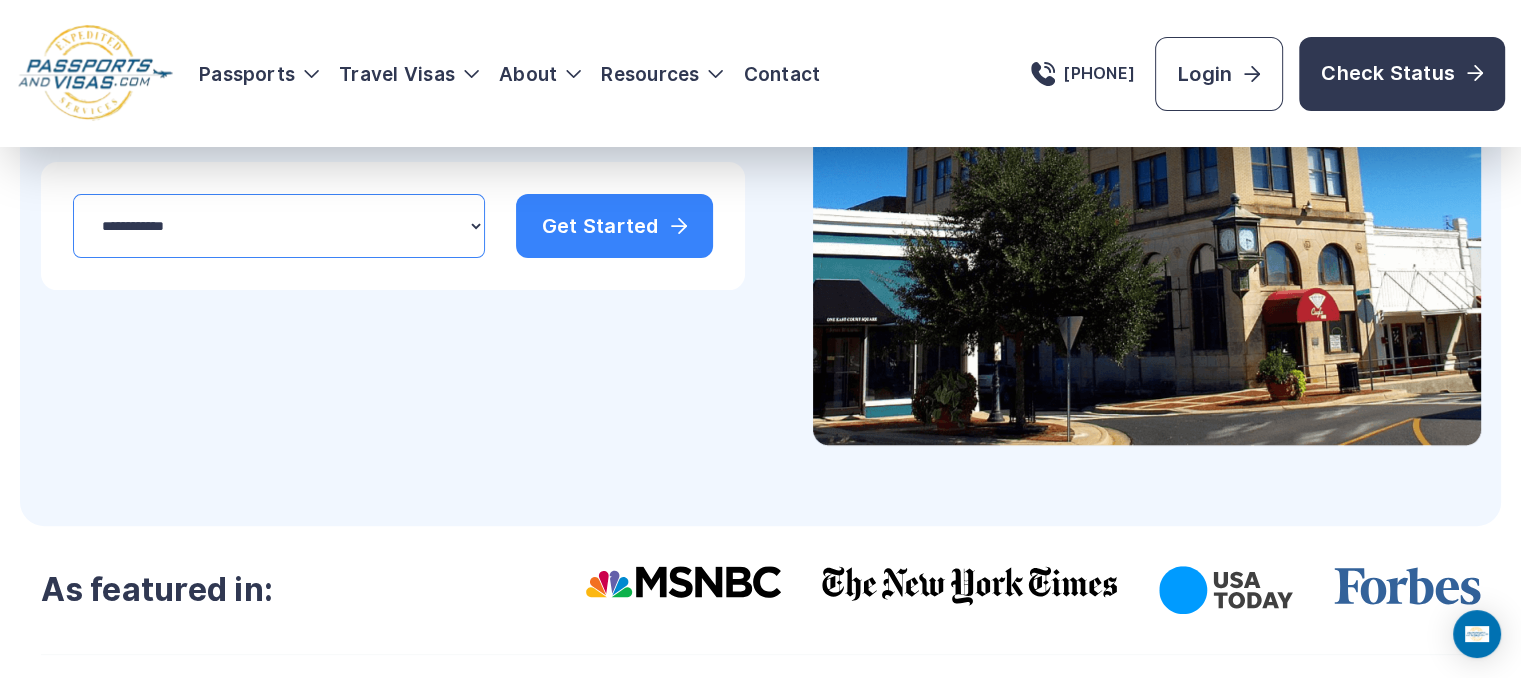 click on "**********" at bounding box center [279, 226] 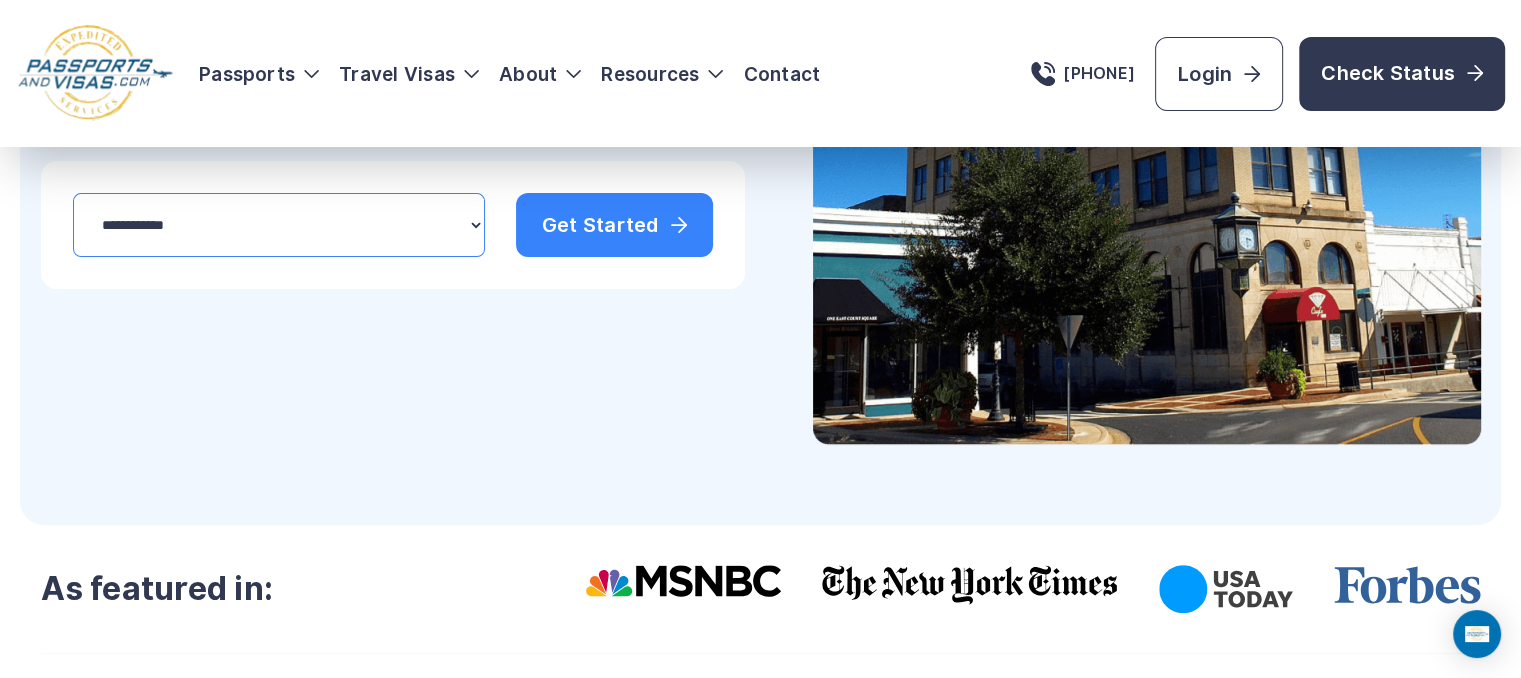 scroll, scrollTop: 500, scrollLeft: 0, axis: vertical 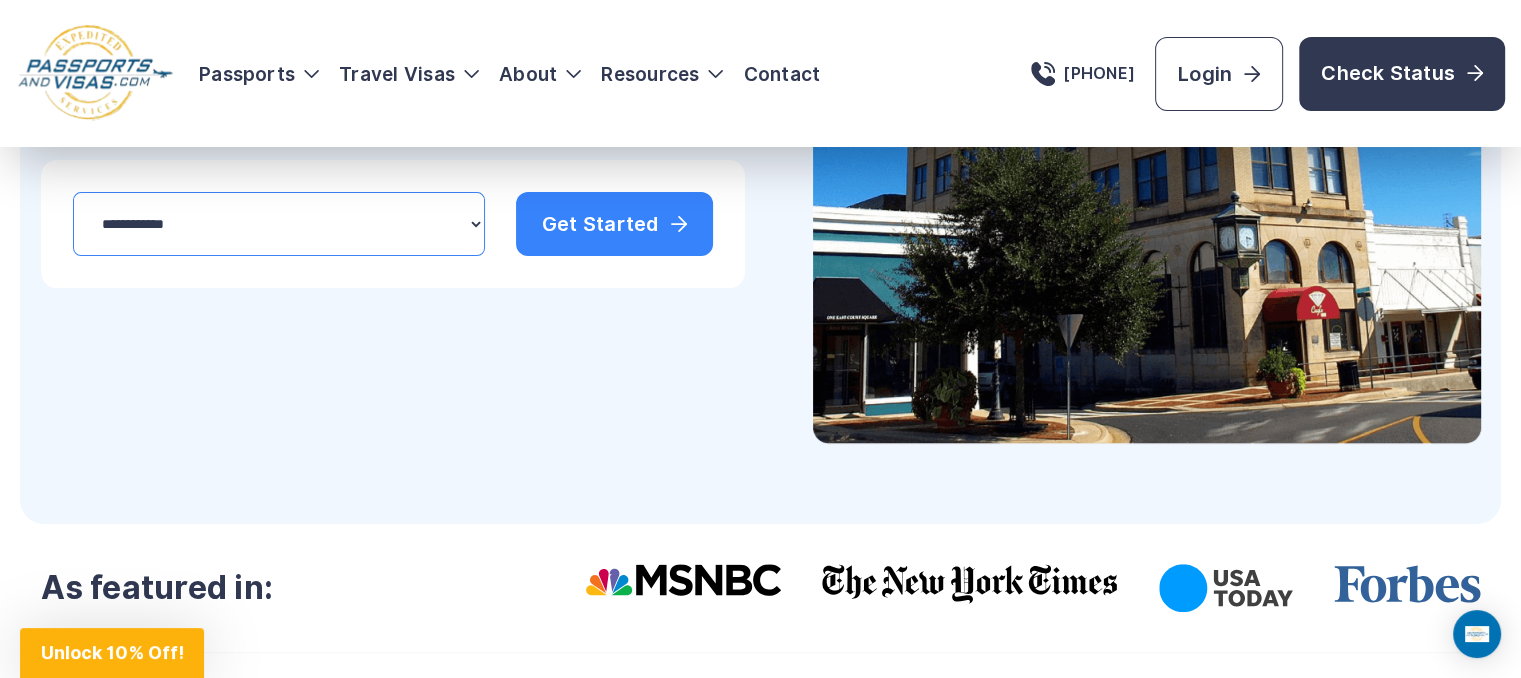 select on "*******" 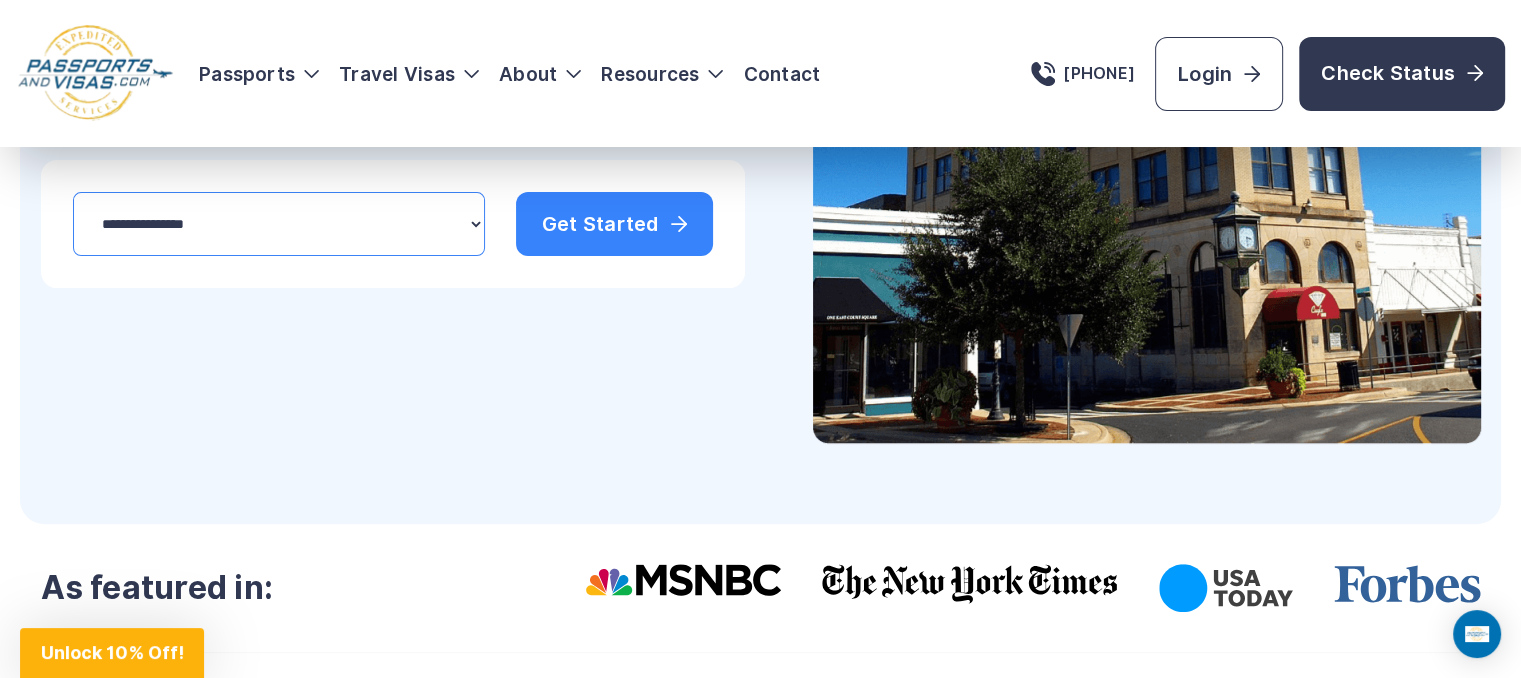 click on "**********" at bounding box center [279, 224] 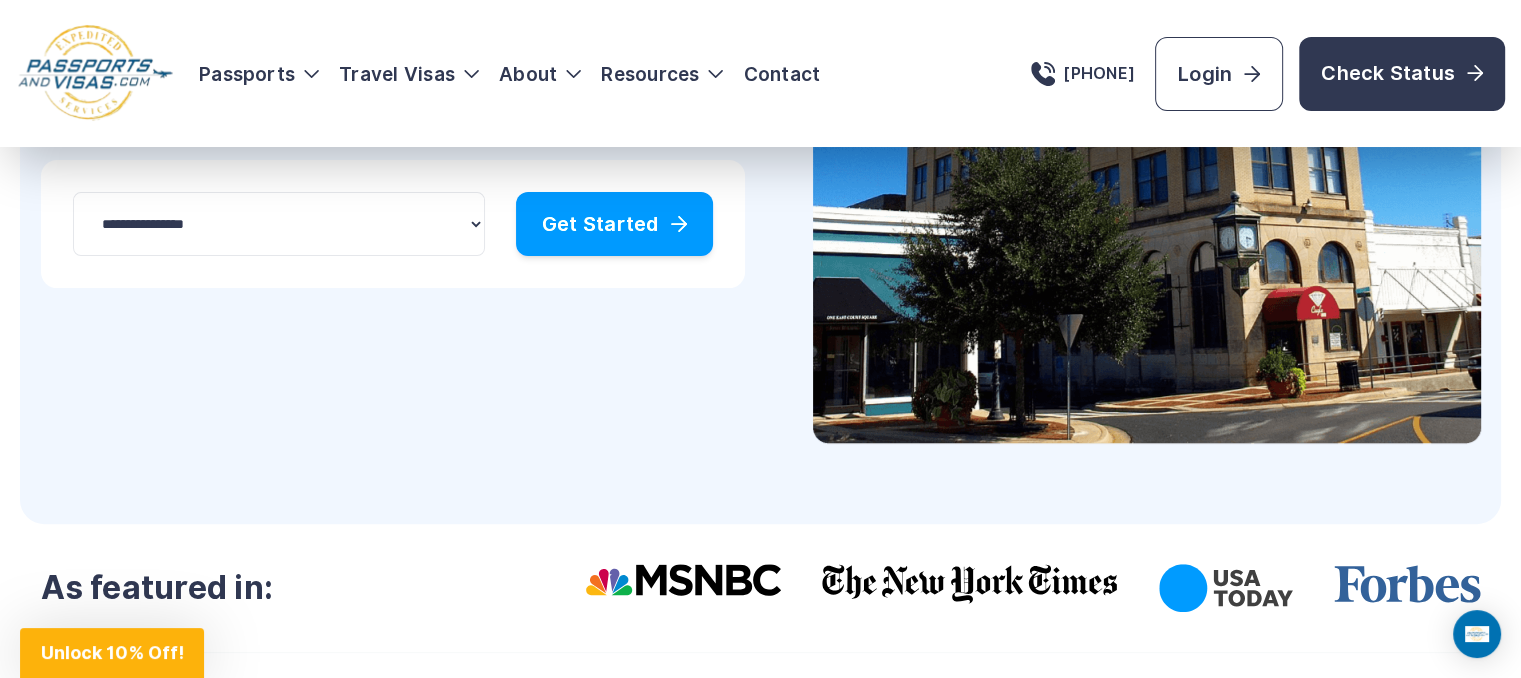 click on "Get Started" at bounding box center [614, 224] 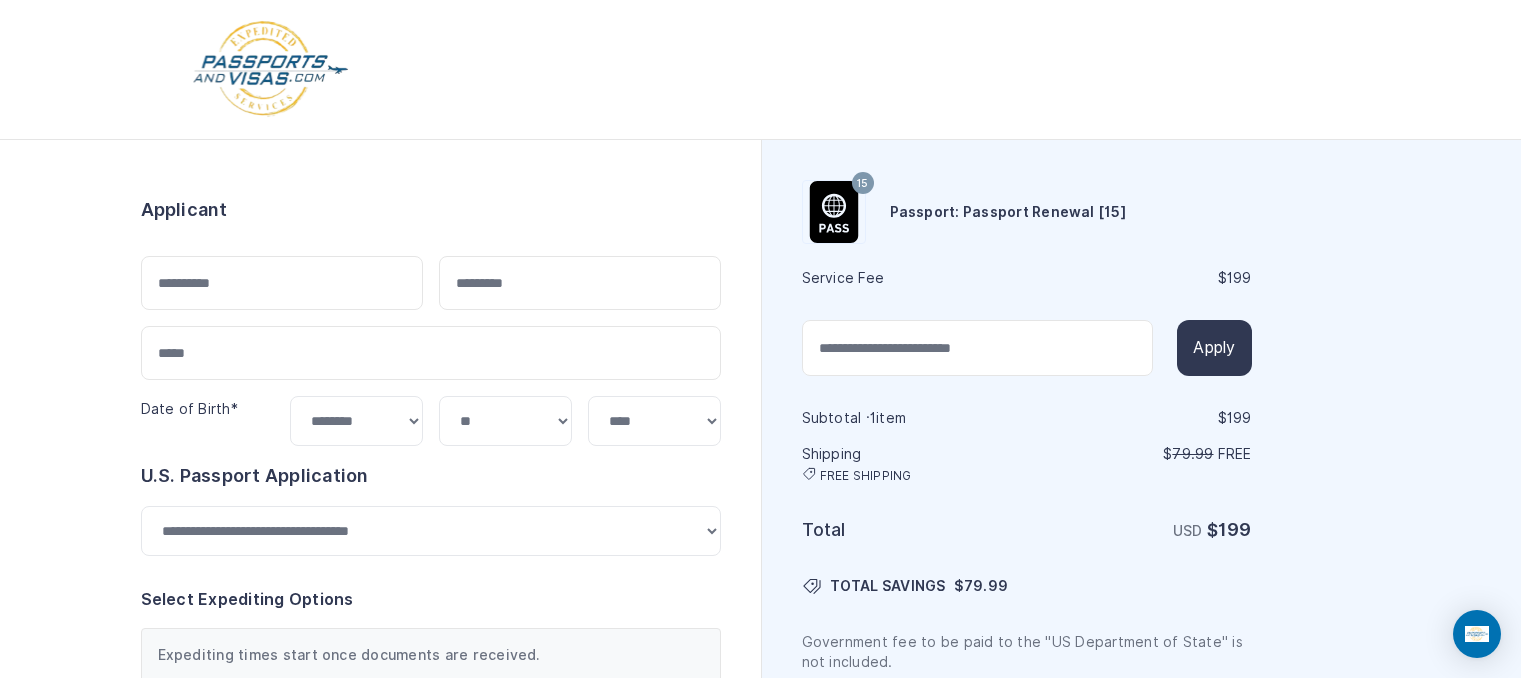 select on "**" 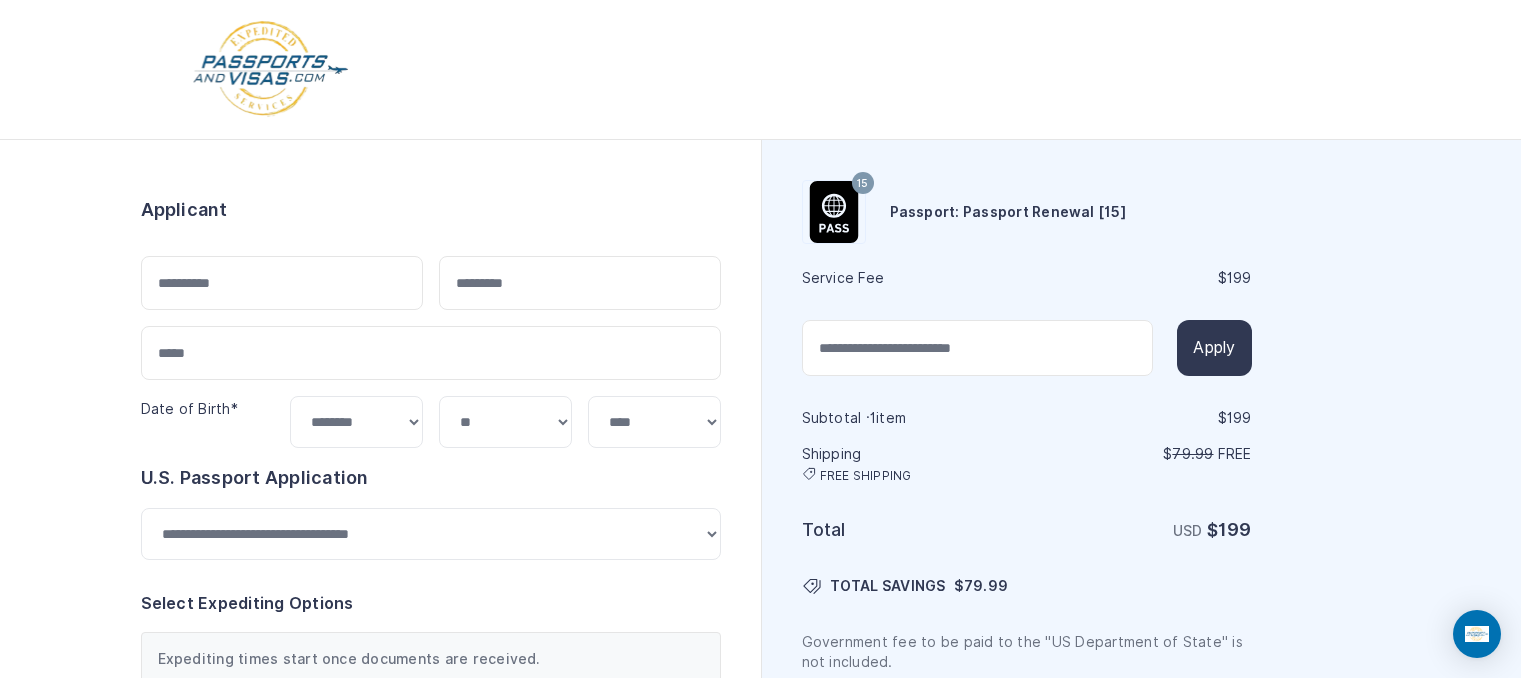 scroll, scrollTop: 0, scrollLeft: 0, axis: both 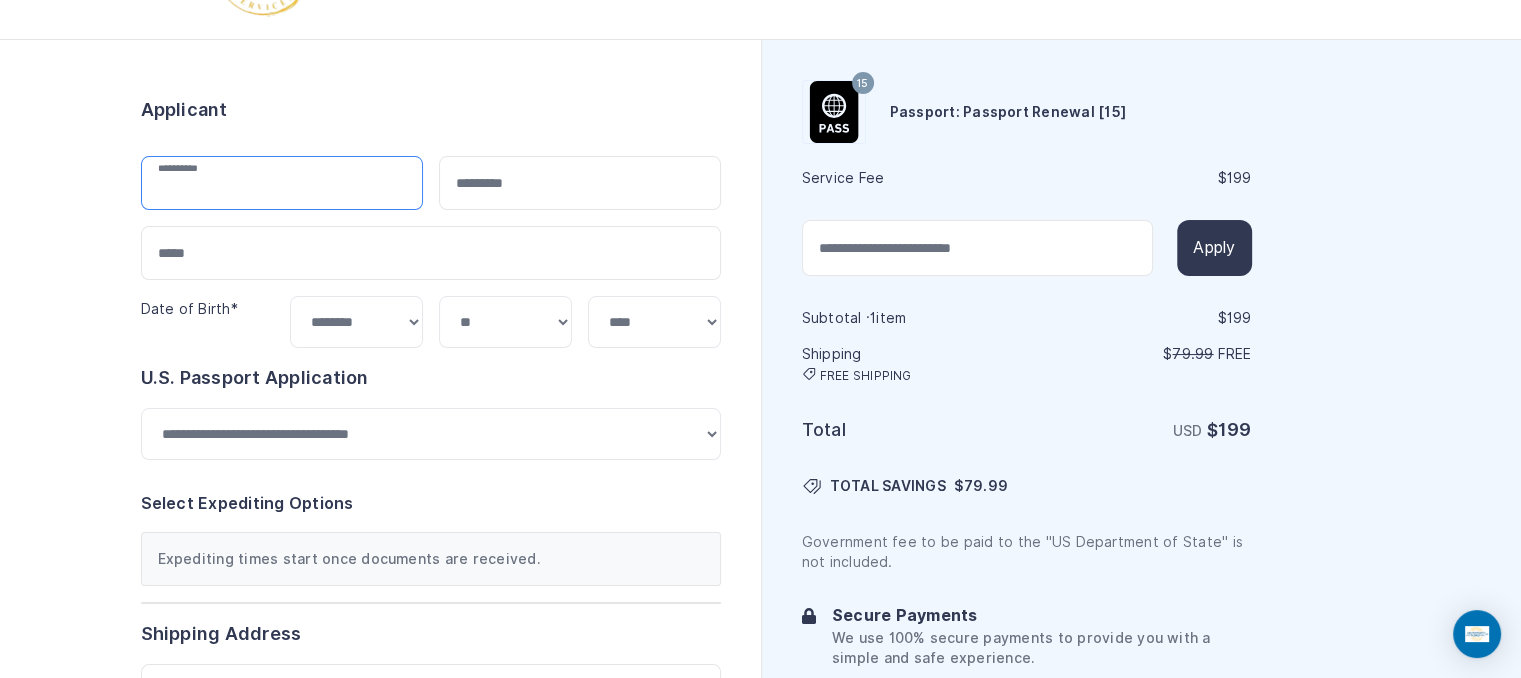 click at bounding box center (282, 183) 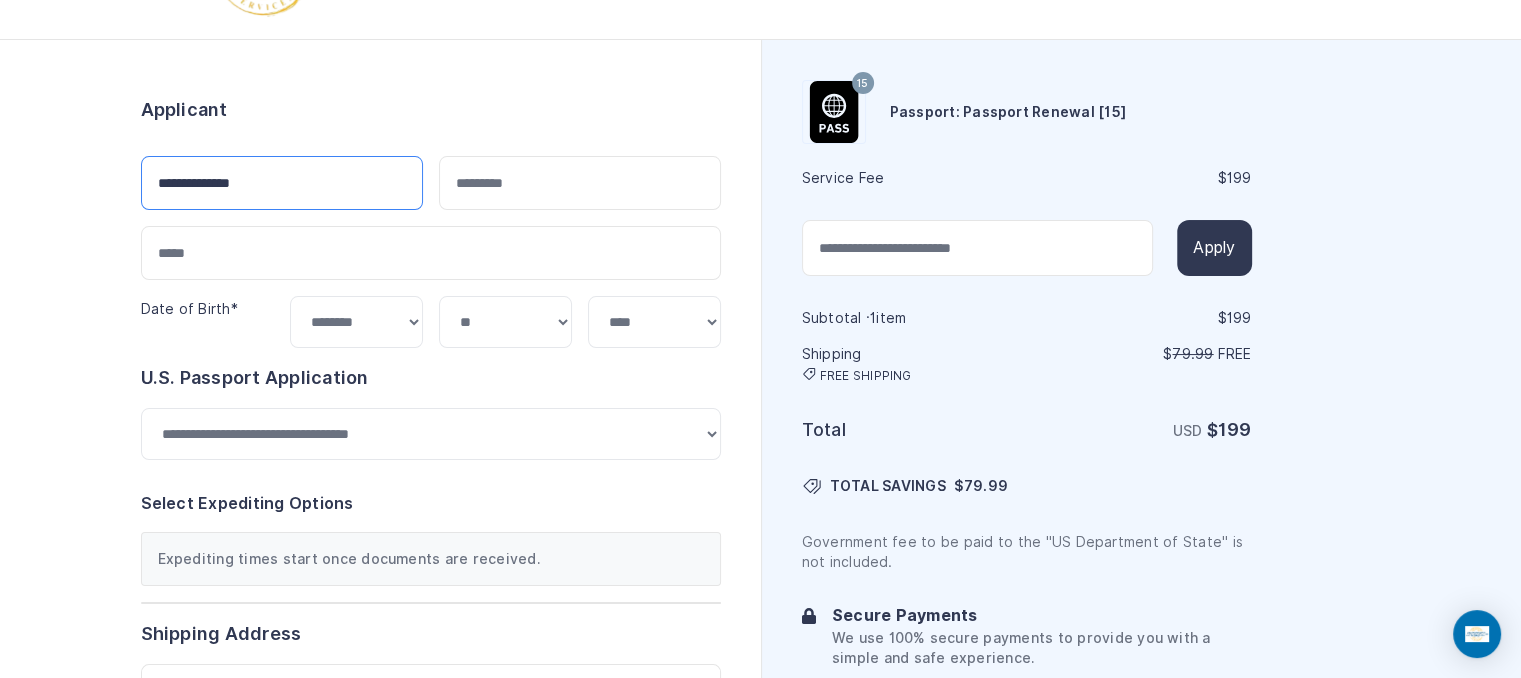 type on "**********" 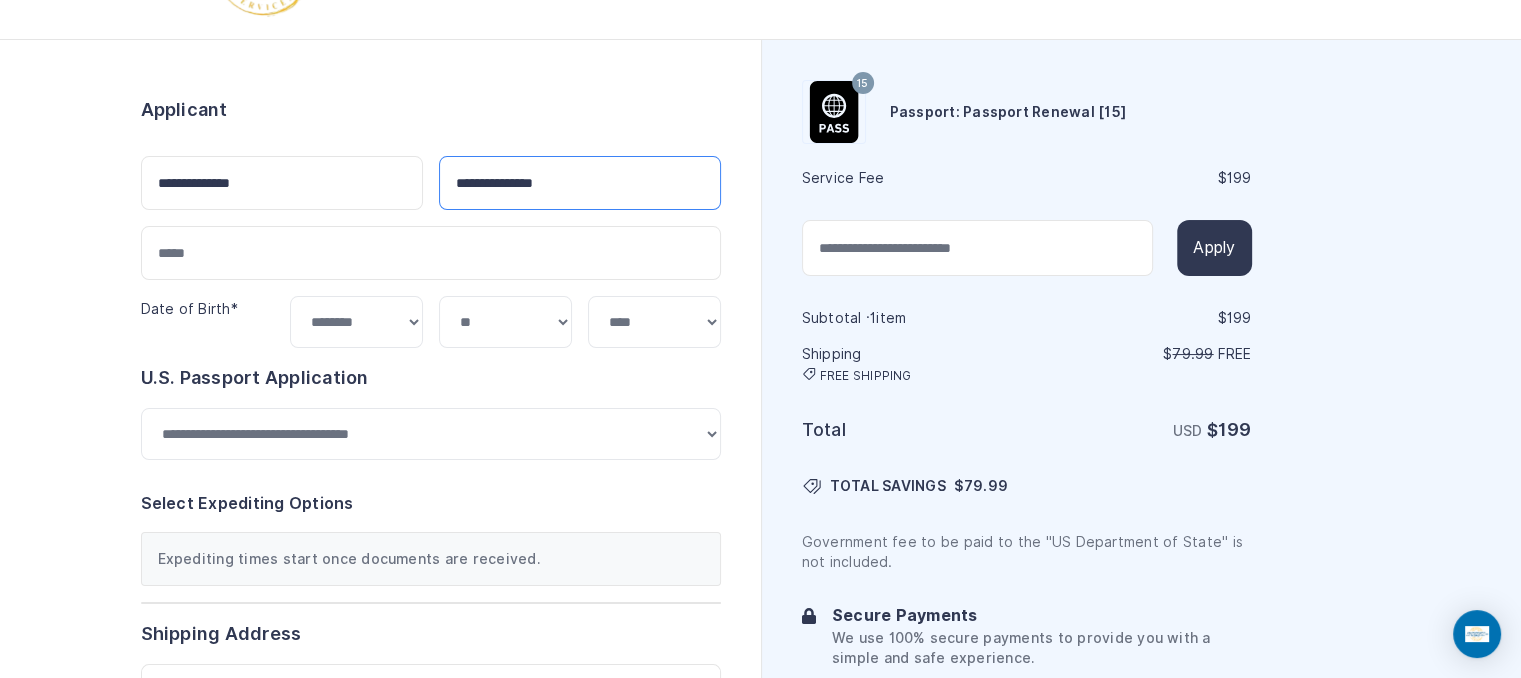 type on "**********" 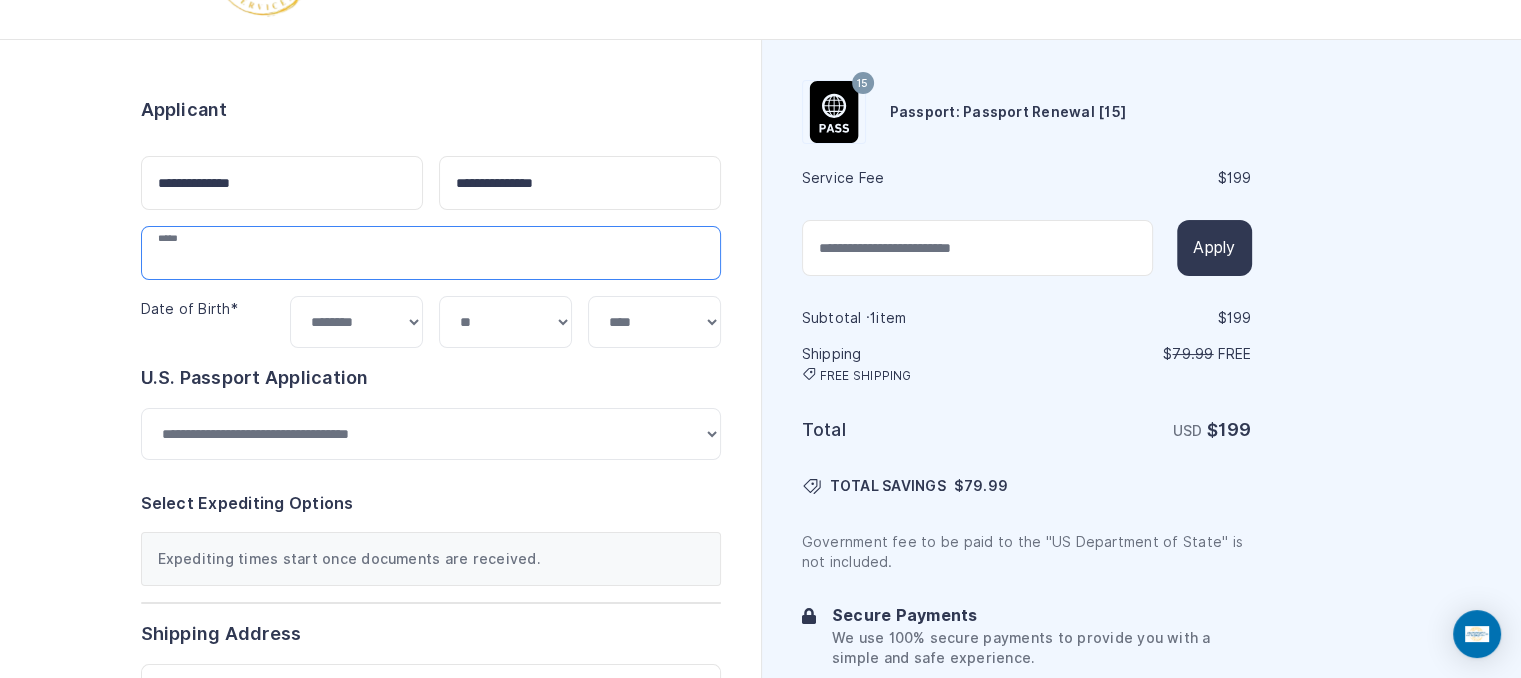 click at bounding box center [431, 253] 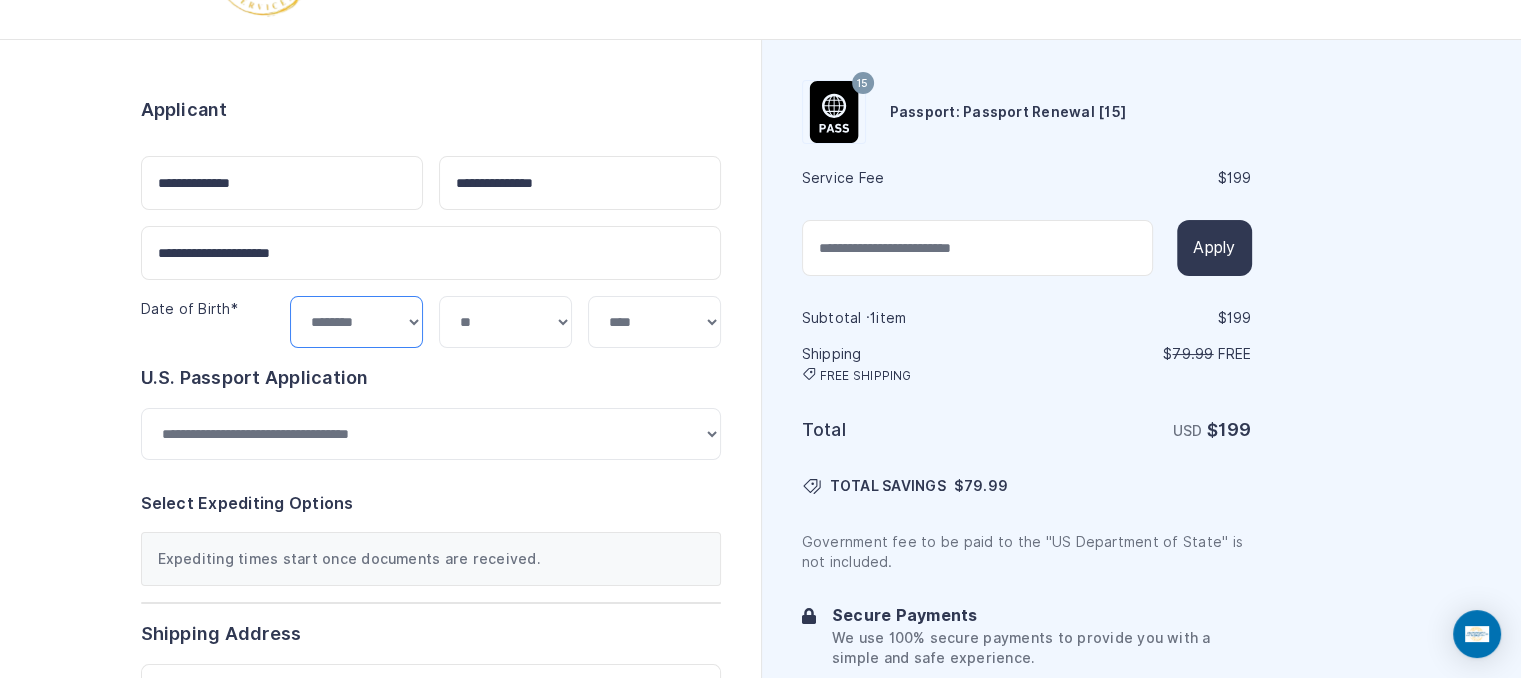 click on "*****
*******
********
*****
*****
***
****
****
******
*********
*******
********
********" at bounding box center (356, 322) 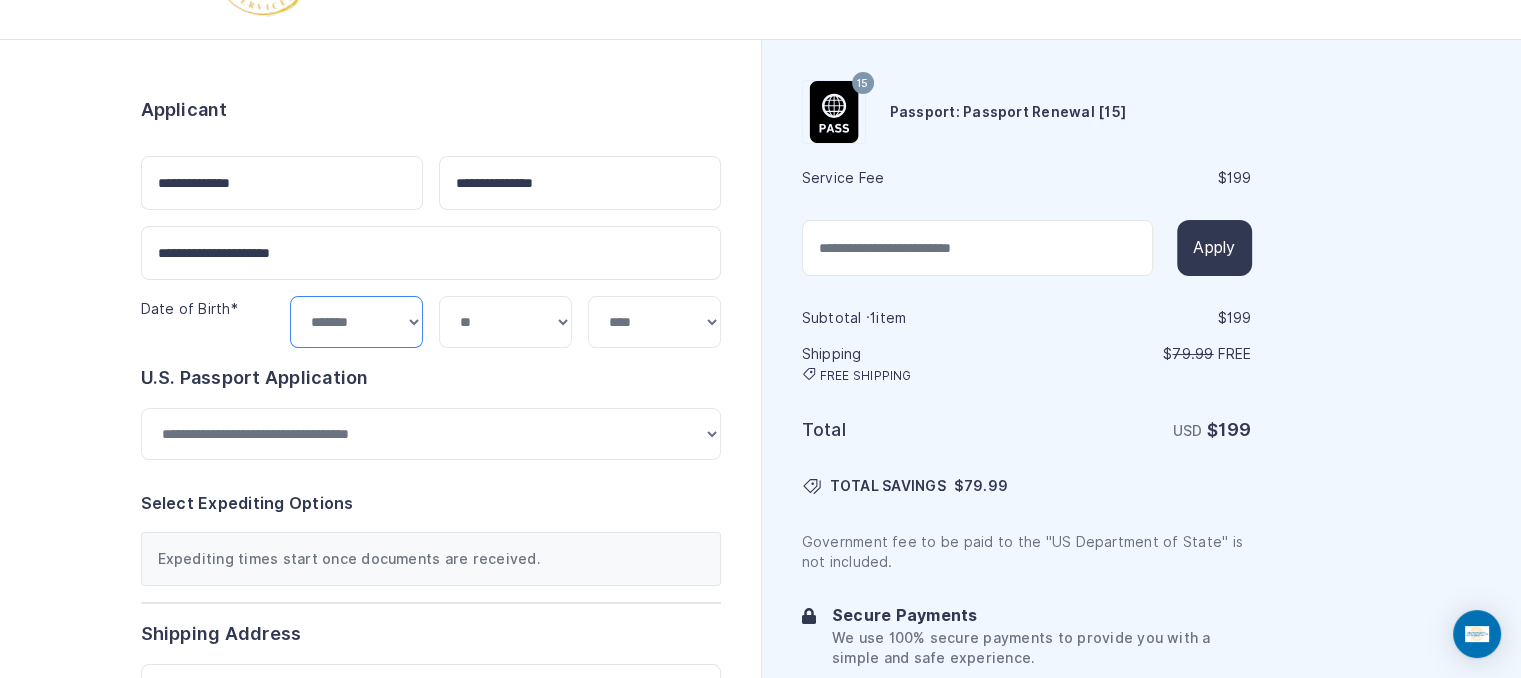 click on "*****
*******
********
*****
*****
***
****
****
******
*********
*******
********
********" at bounding box center (356, 322) 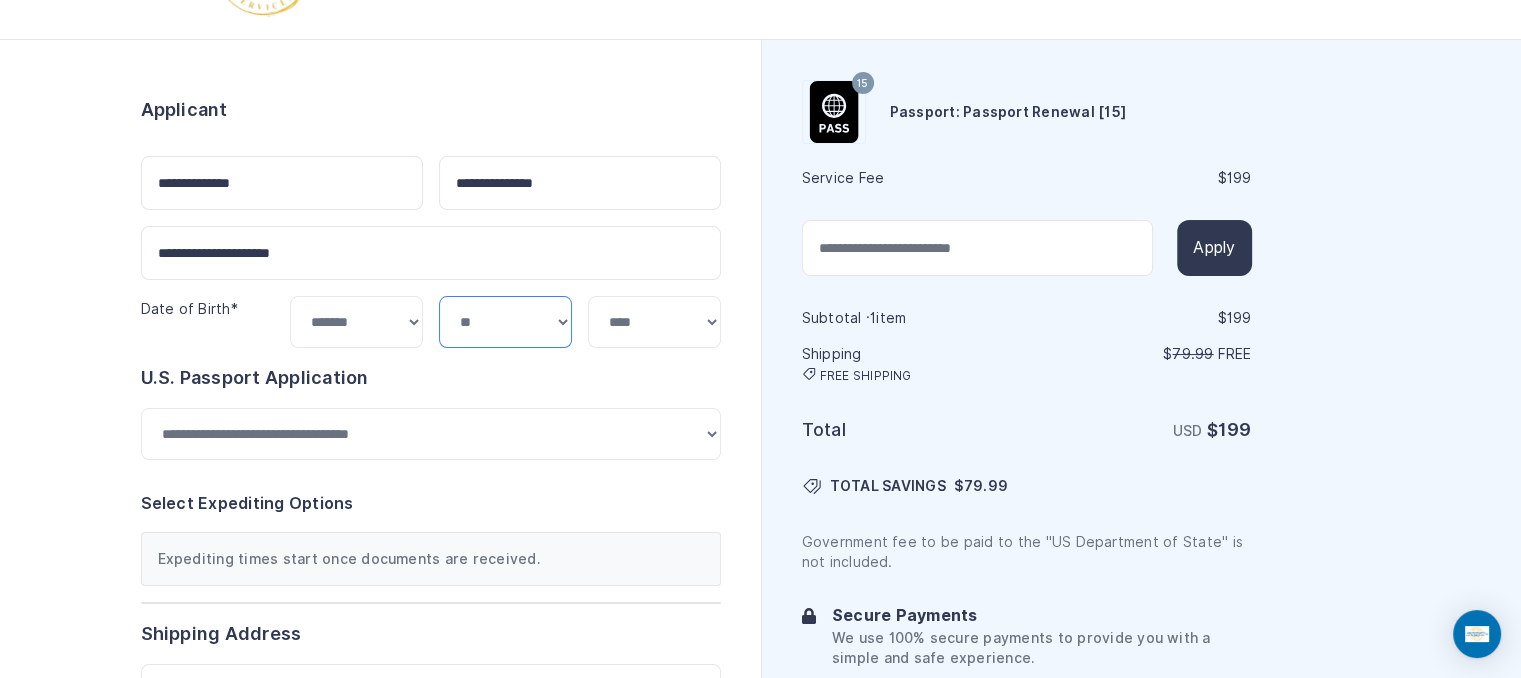 click on "***
*
*
*
*
*
*
*
*
*
**
**
**
**
** ** ** ** ** **" at bounding box center (505, 322) 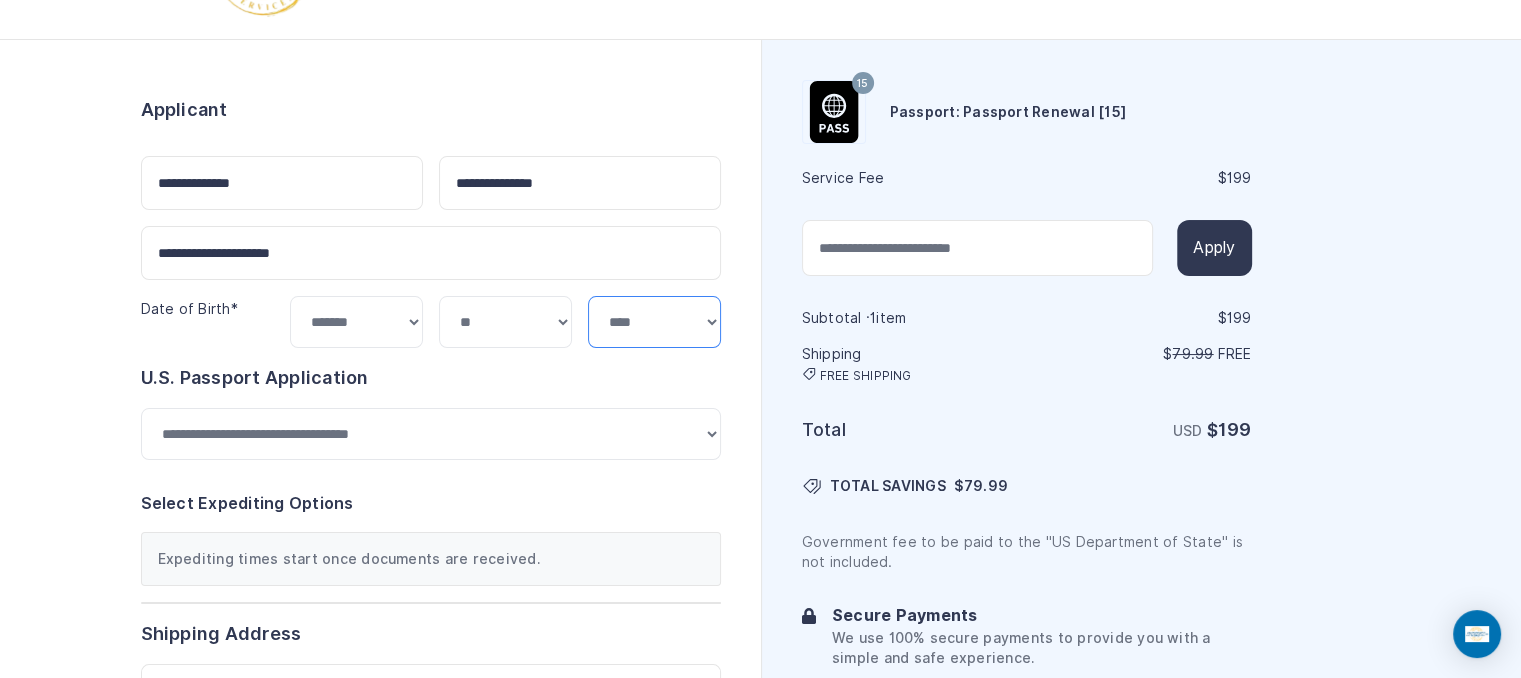 click on "****
****
****
****
****
****
****
****
****
****
****
****
****
**** **** **** **** **** **** **** **** **** **** ****" at bounding box center (654, 322) 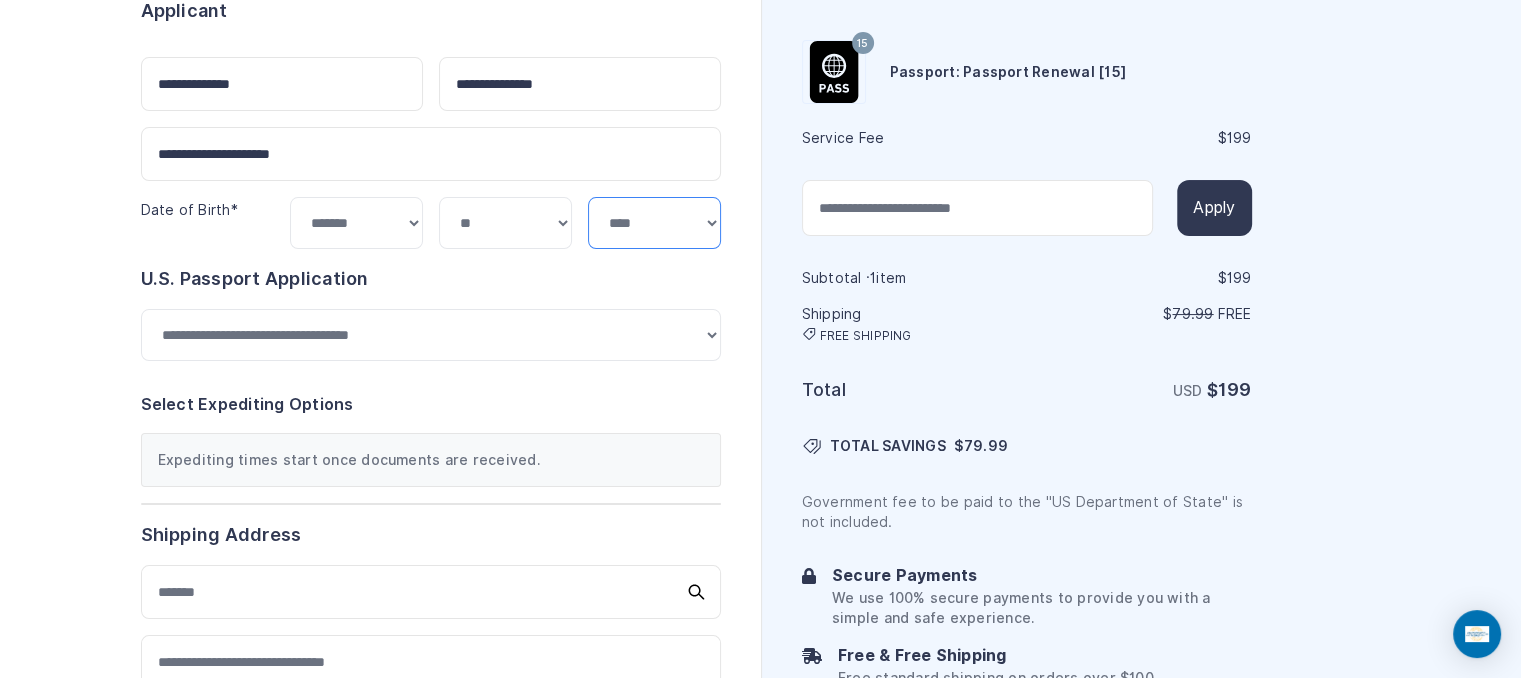 scroll, scrollTop: 200, scrollLeft: 0, axis: vertical 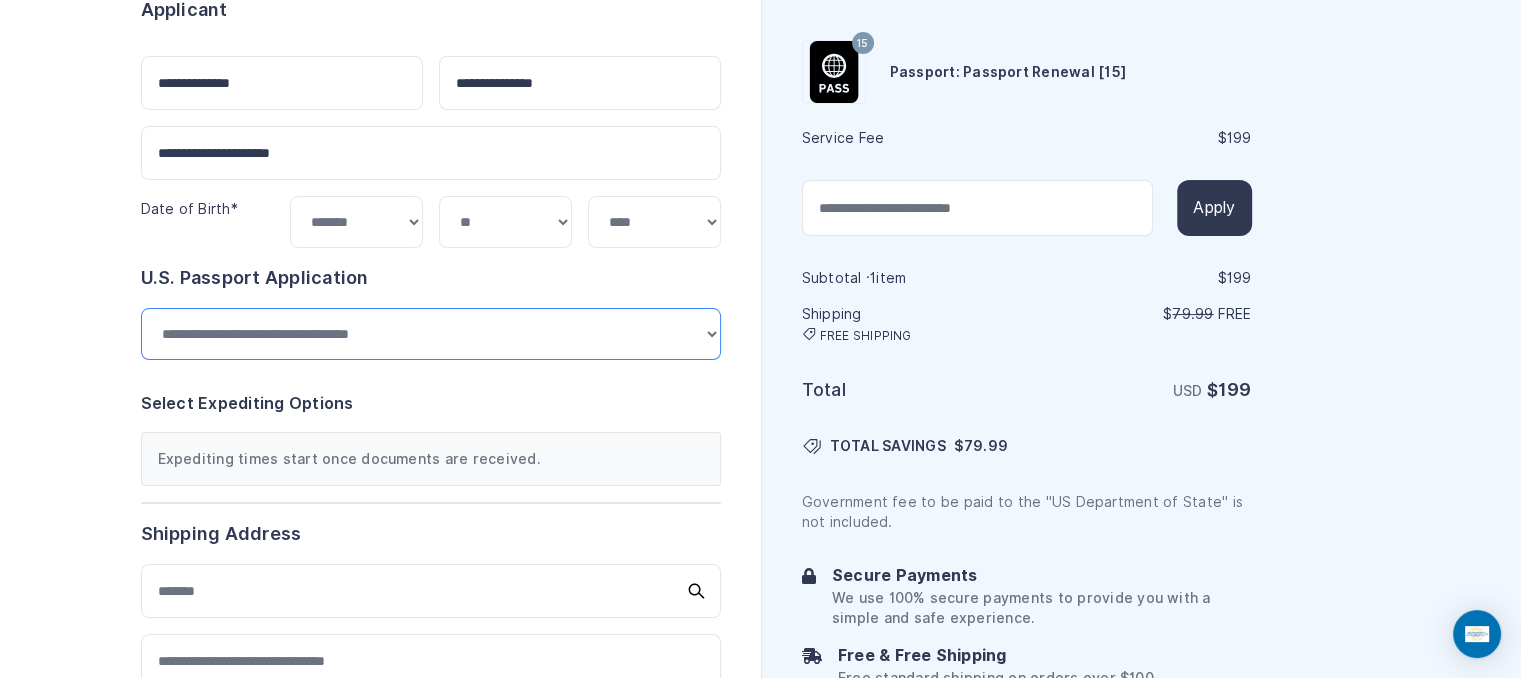 click on "**********" at bounding box center [431, 334] 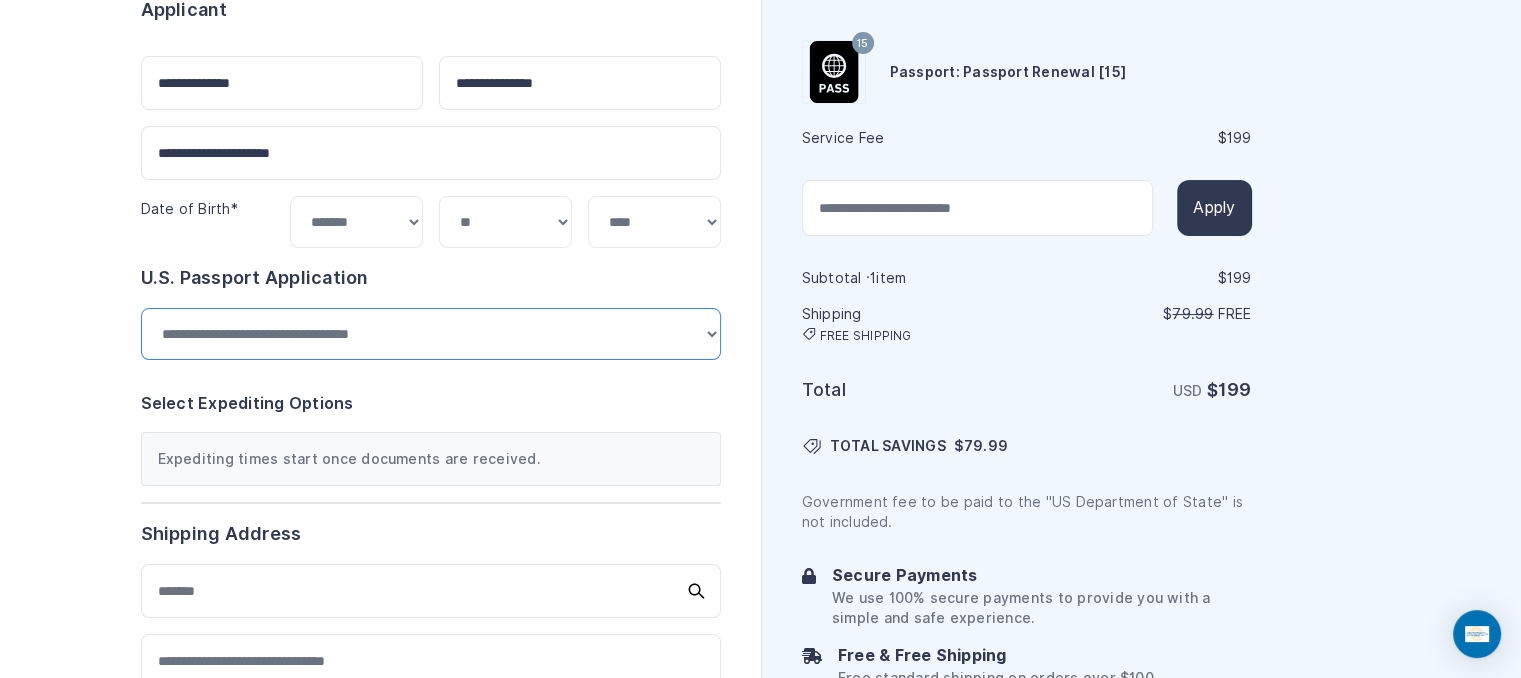 select on "*******" 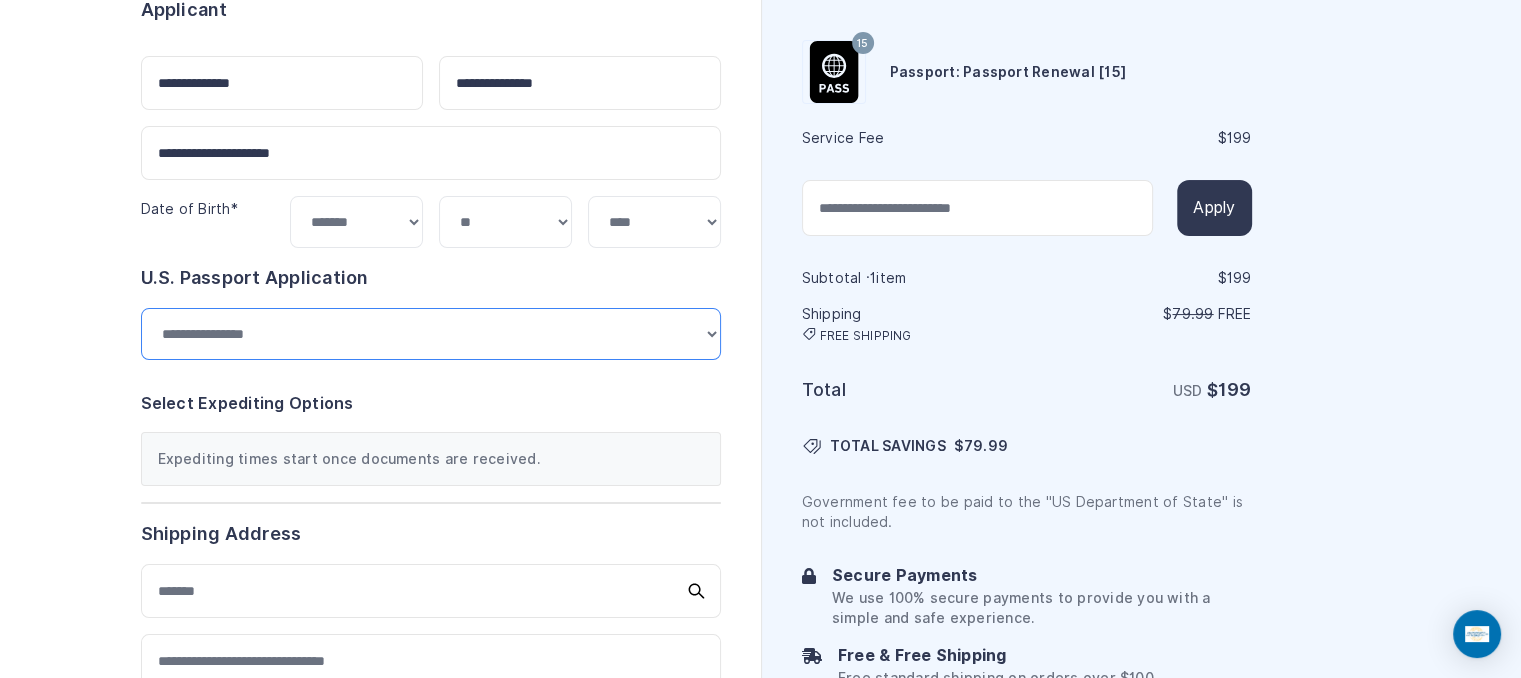 click on "**********" at bounding box center [431, 334] 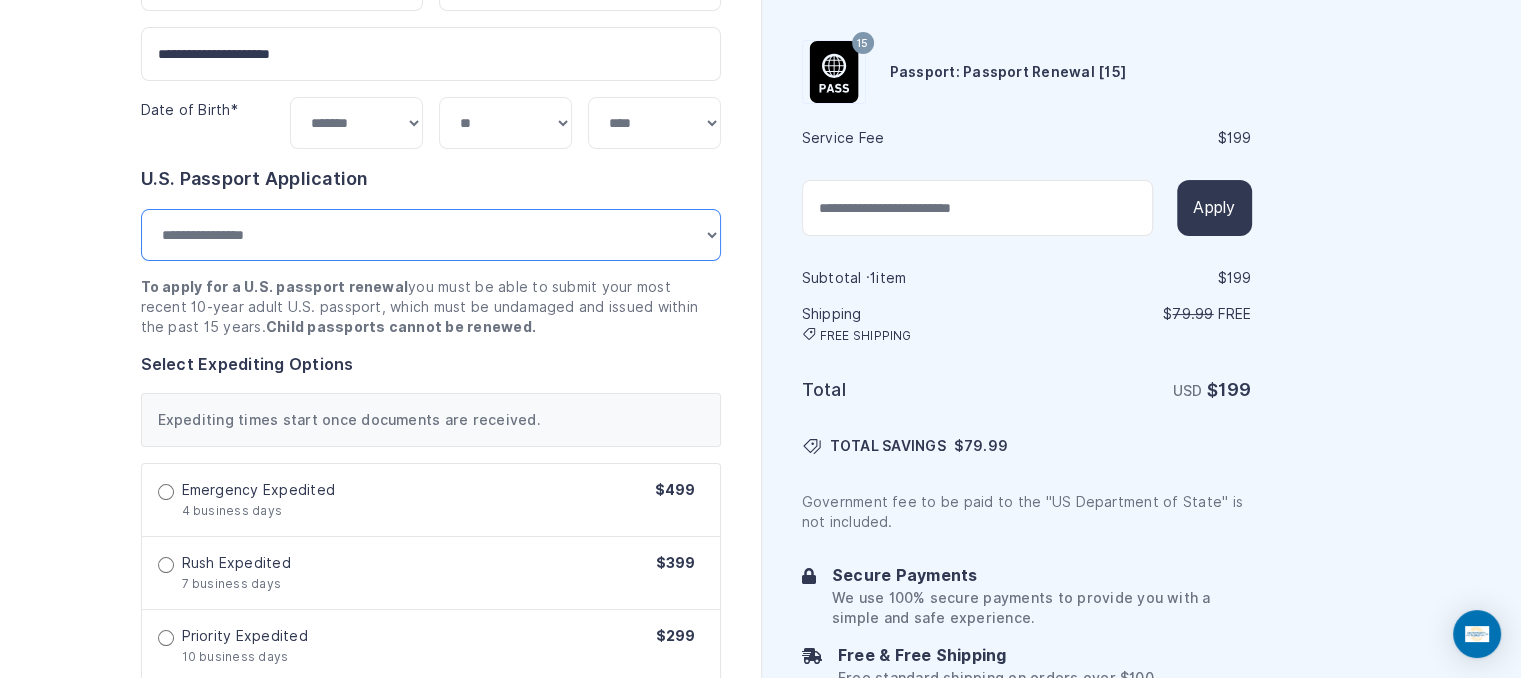 scroll, scrollTop: 300, scrollLeft: 0, axis: vertical 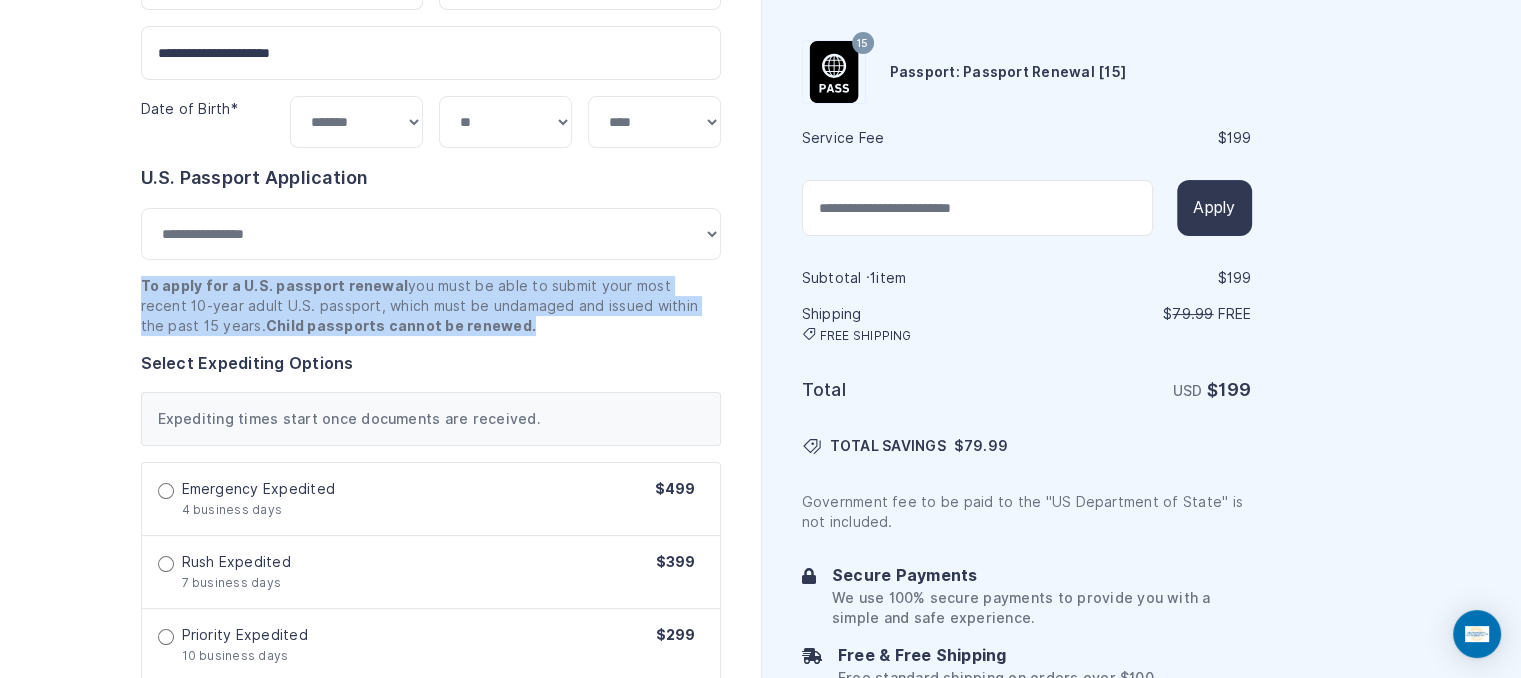 drag, startPoint x: 141, startPoint y: 289, endPoint x: 469, endPoint y: 336, distance: 331.35028 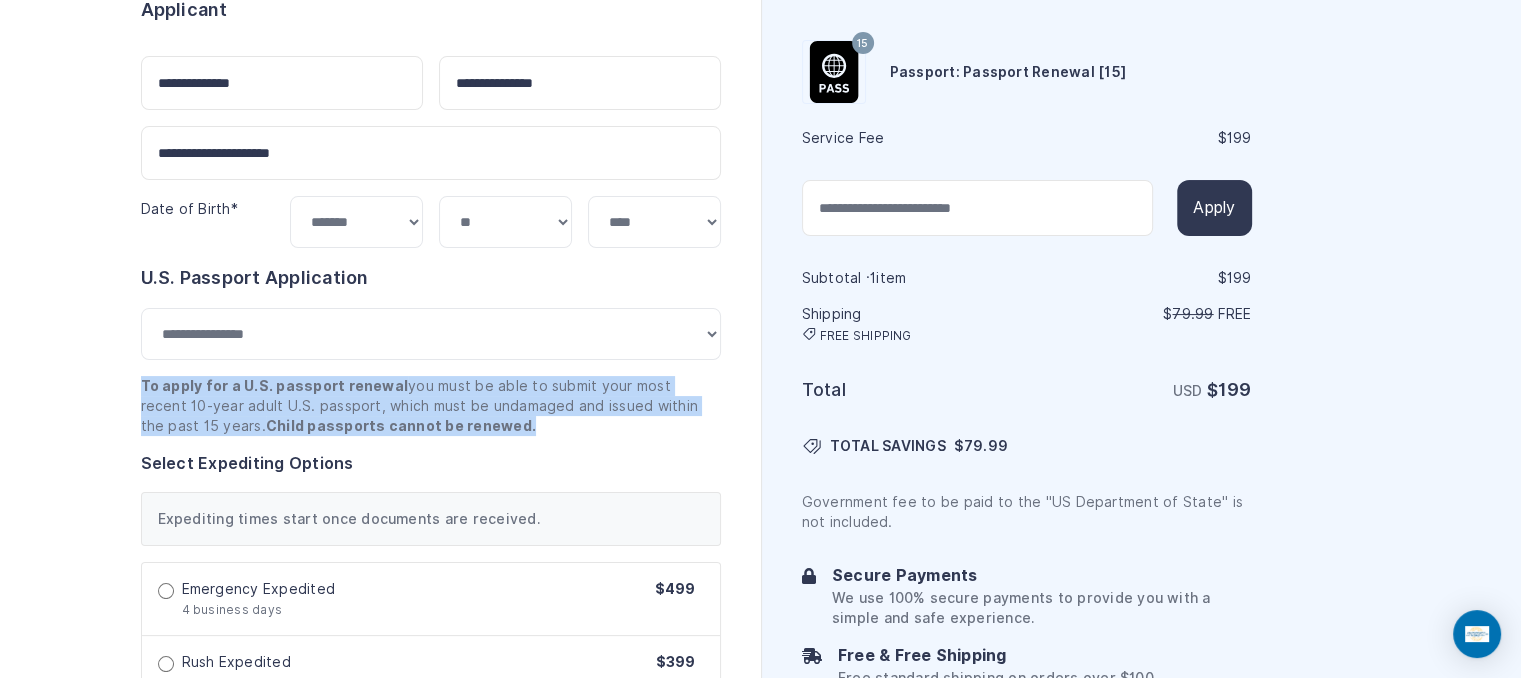 scroll, scrollTop: 200, scrollLeft: 0, axis: vertical 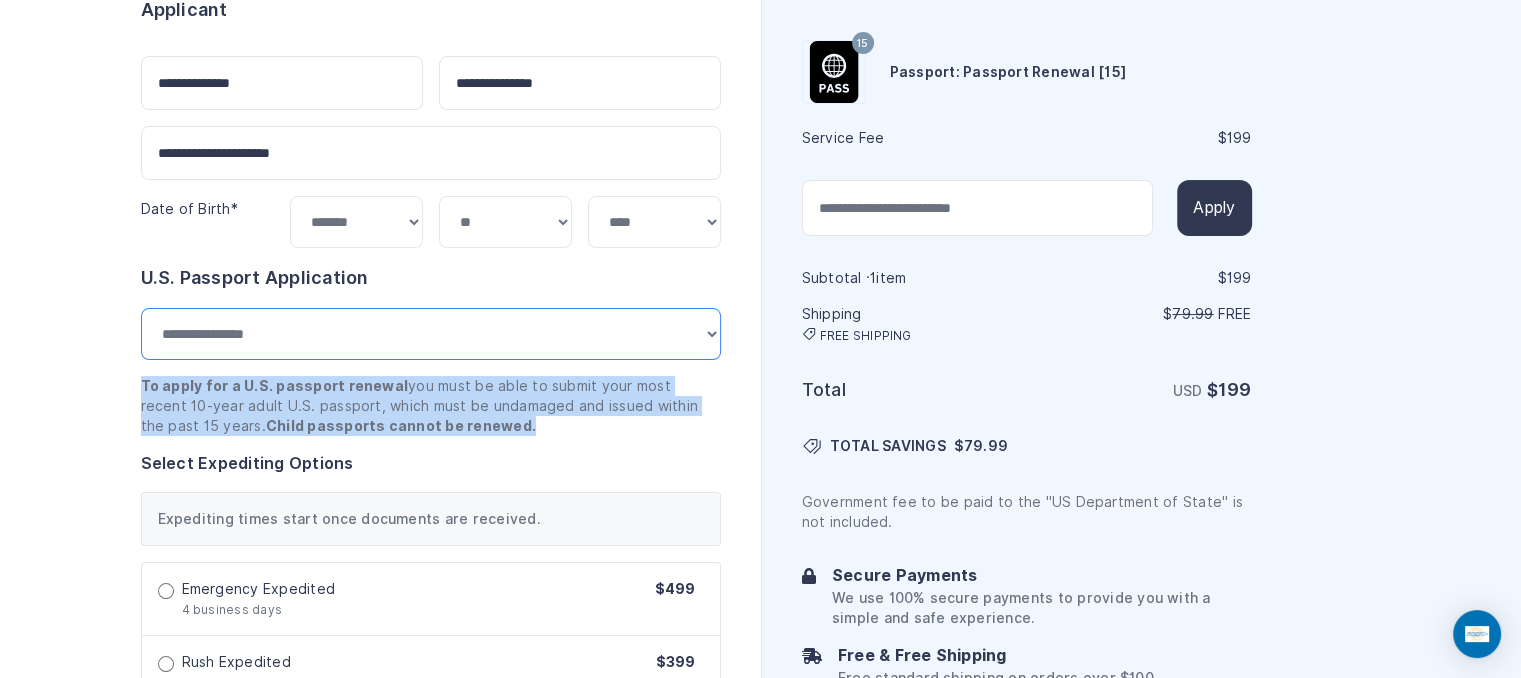 click on "**********" at bounding box center (431, 334) 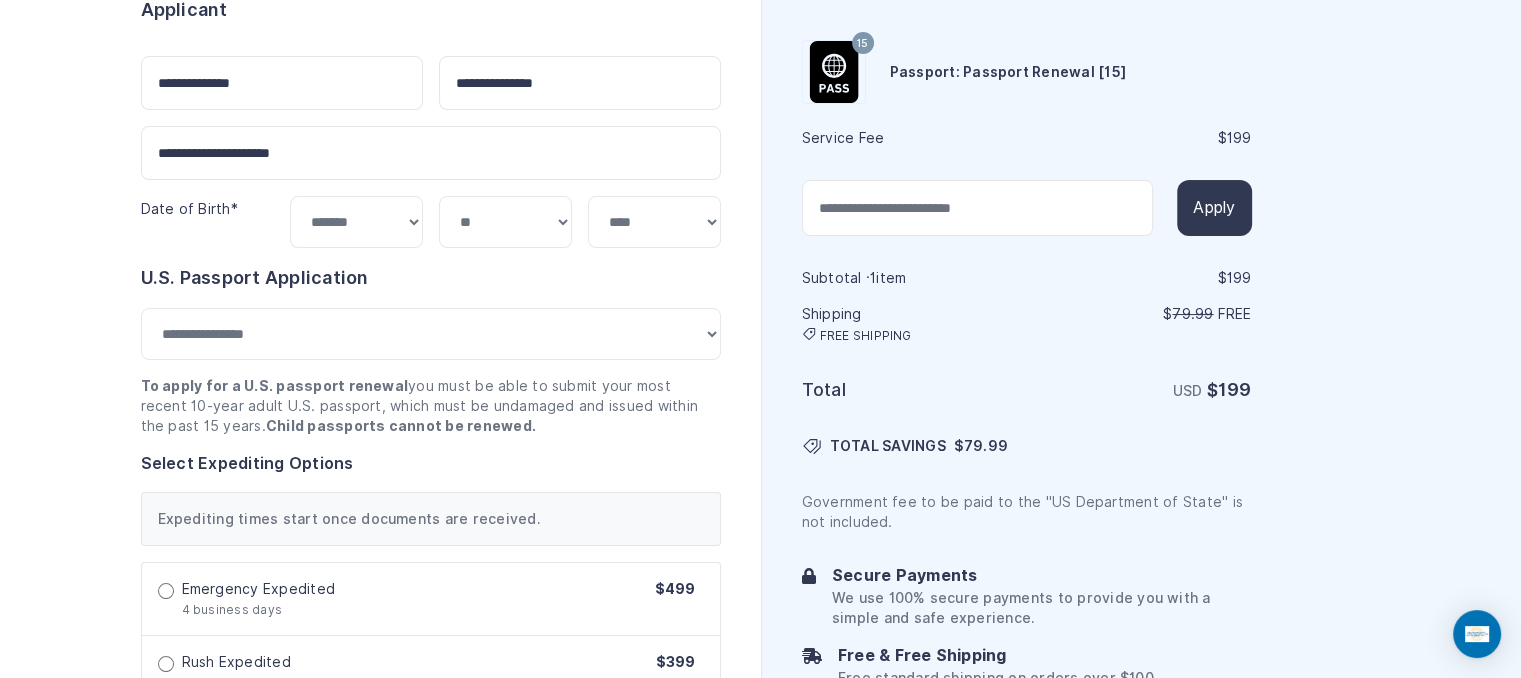 click on "Order summary
$ 199
15
199 1 $" at bounding box center (380, 837) 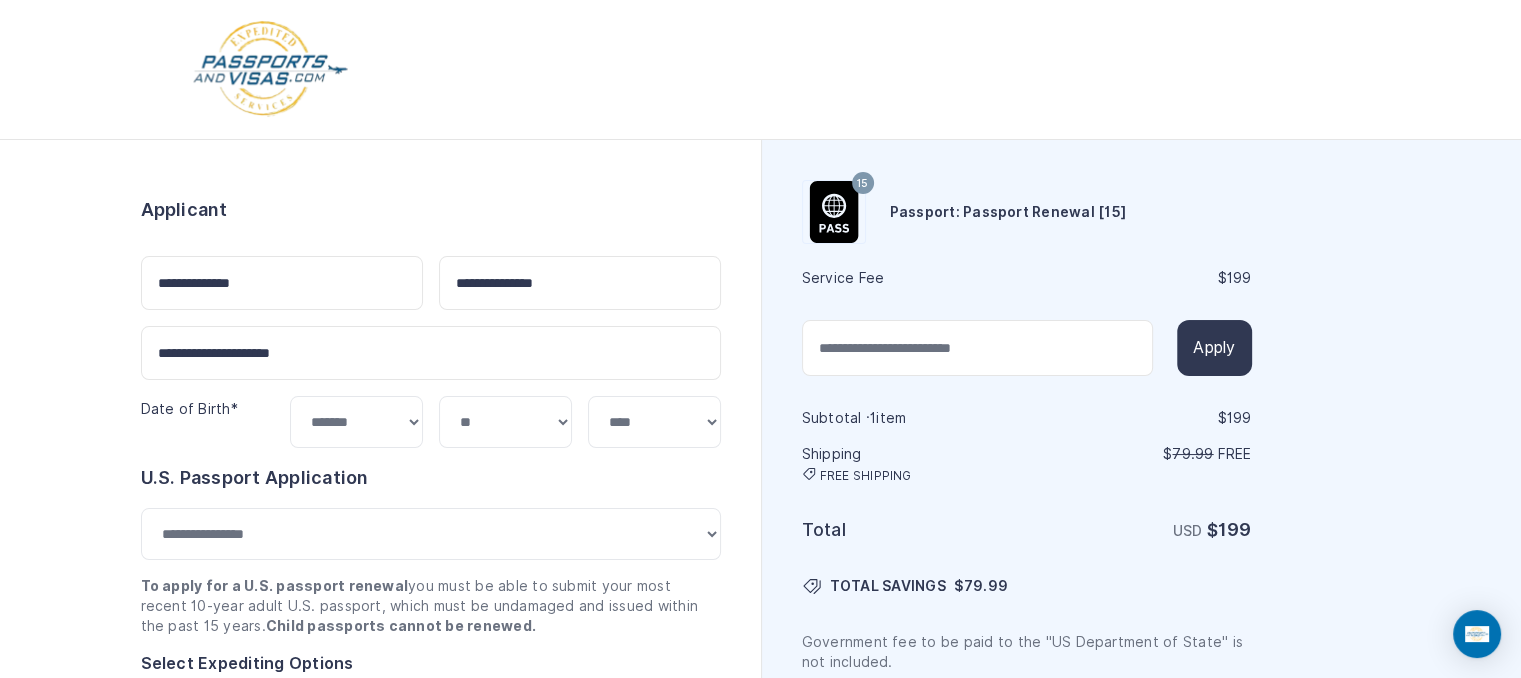 scroll, scrollTop: 0, scrollLeft: 0, axis: both 